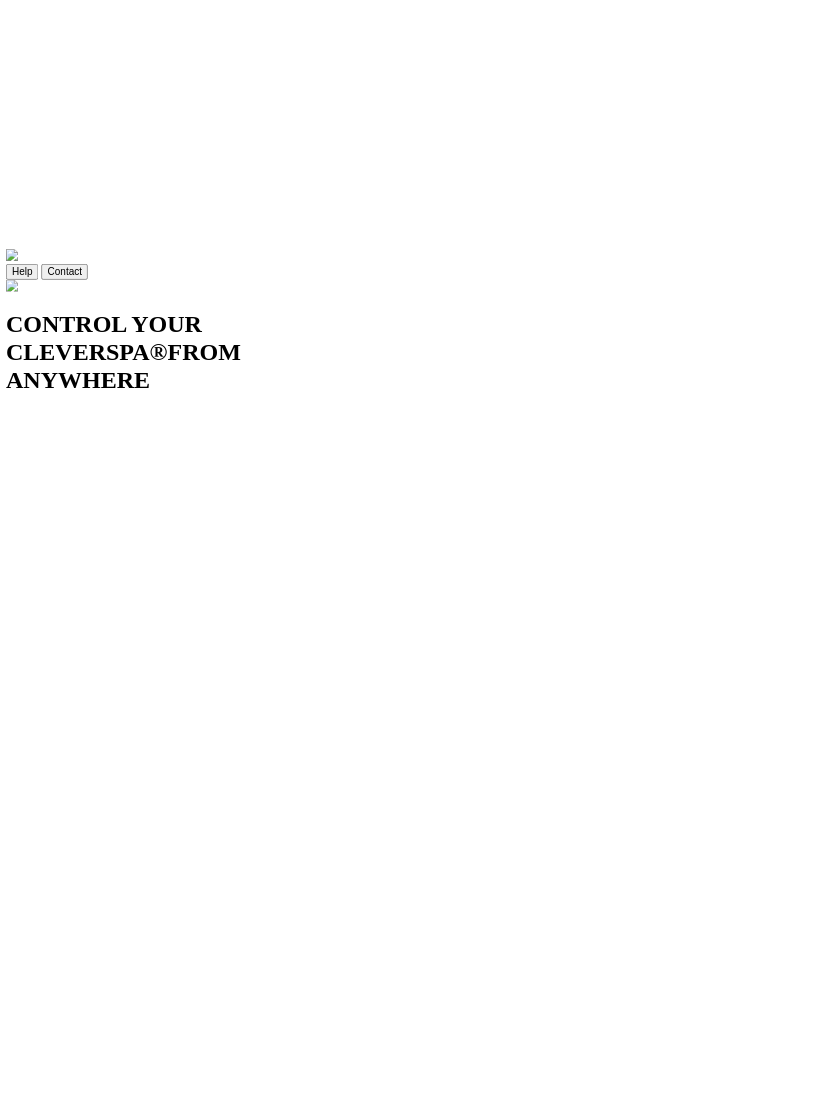 scroll, scrollTop: 0, scrollLeft: 0, axis: both 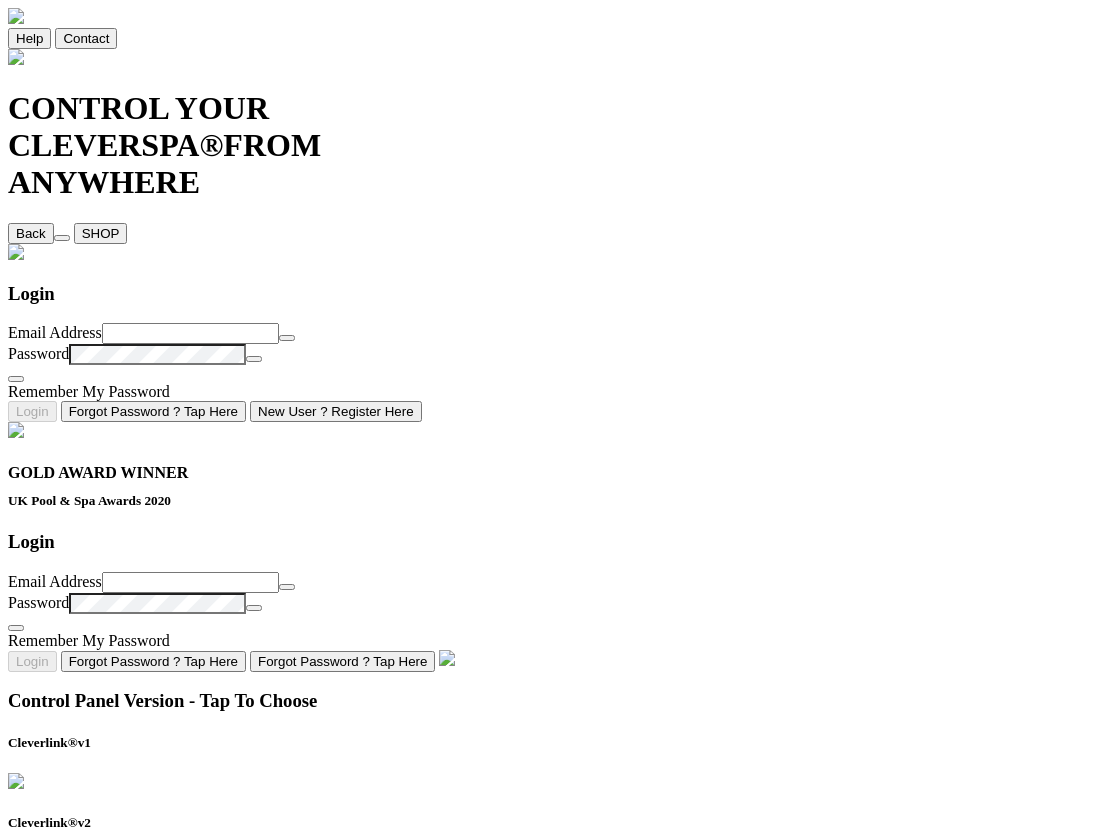 type on "BT-RKA3PR" 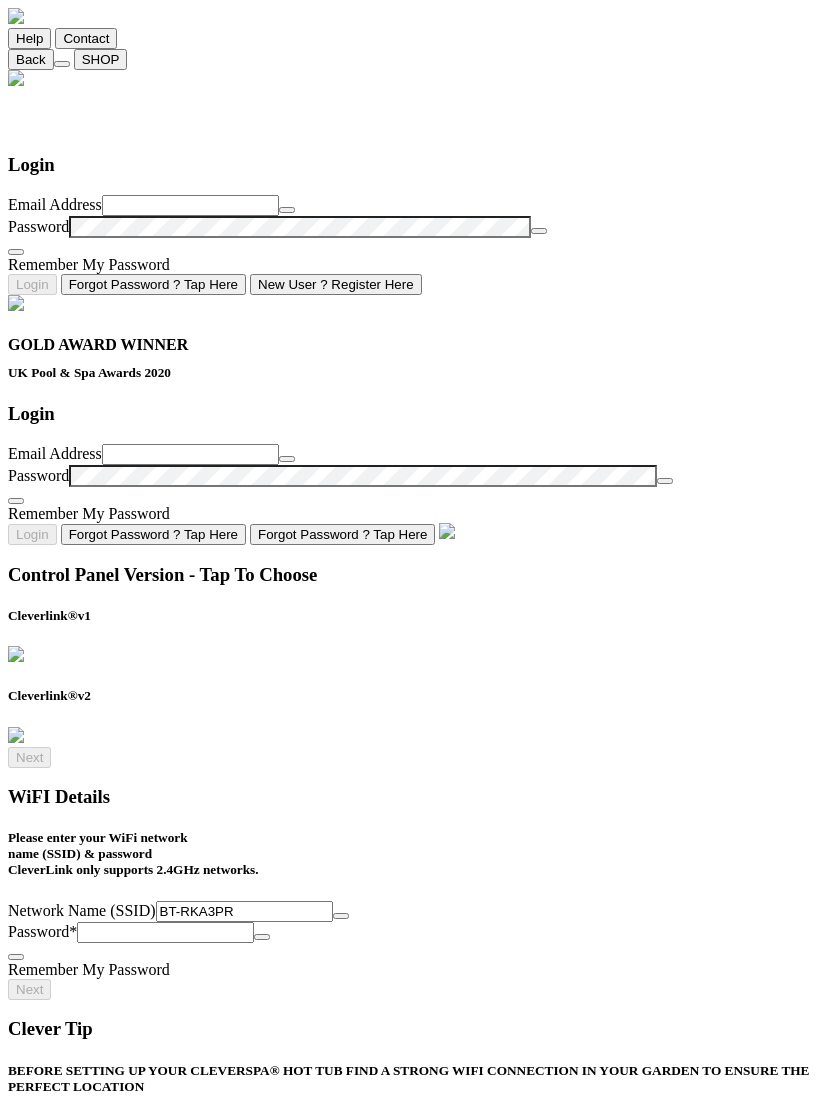 click 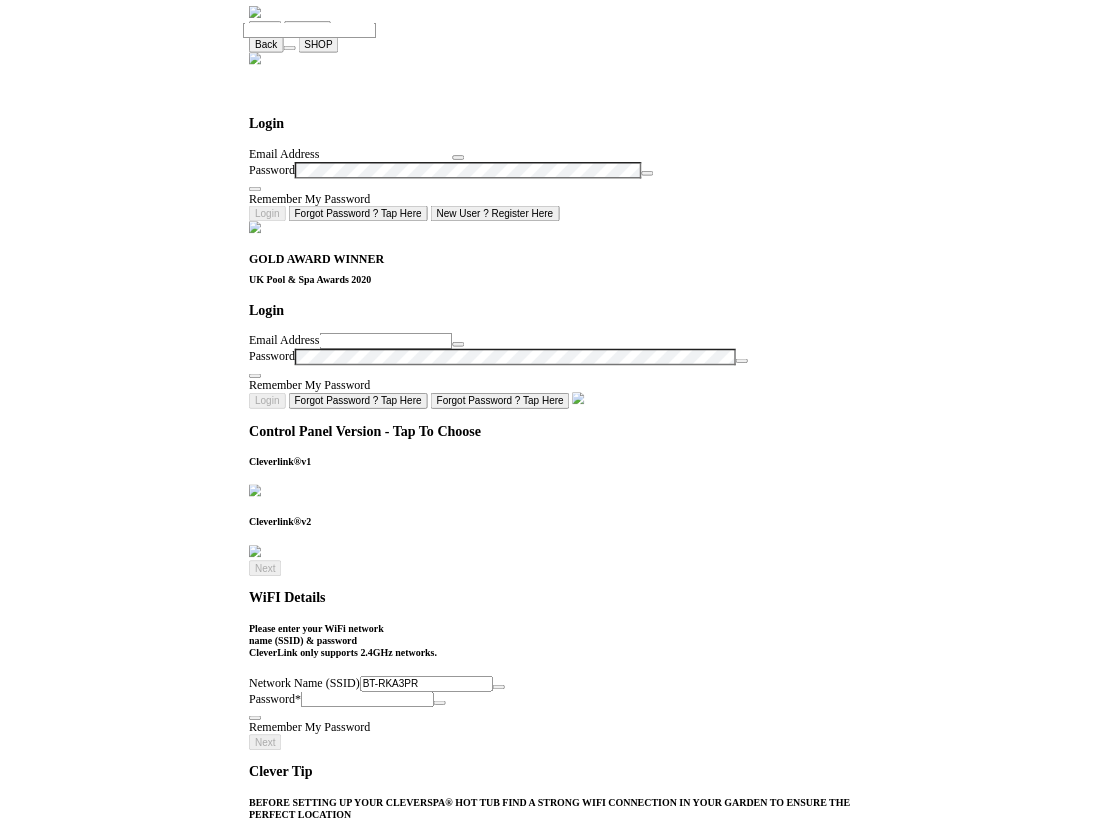 scroll, scrollTop: 1, scrollLeft: 0, axis: vertical 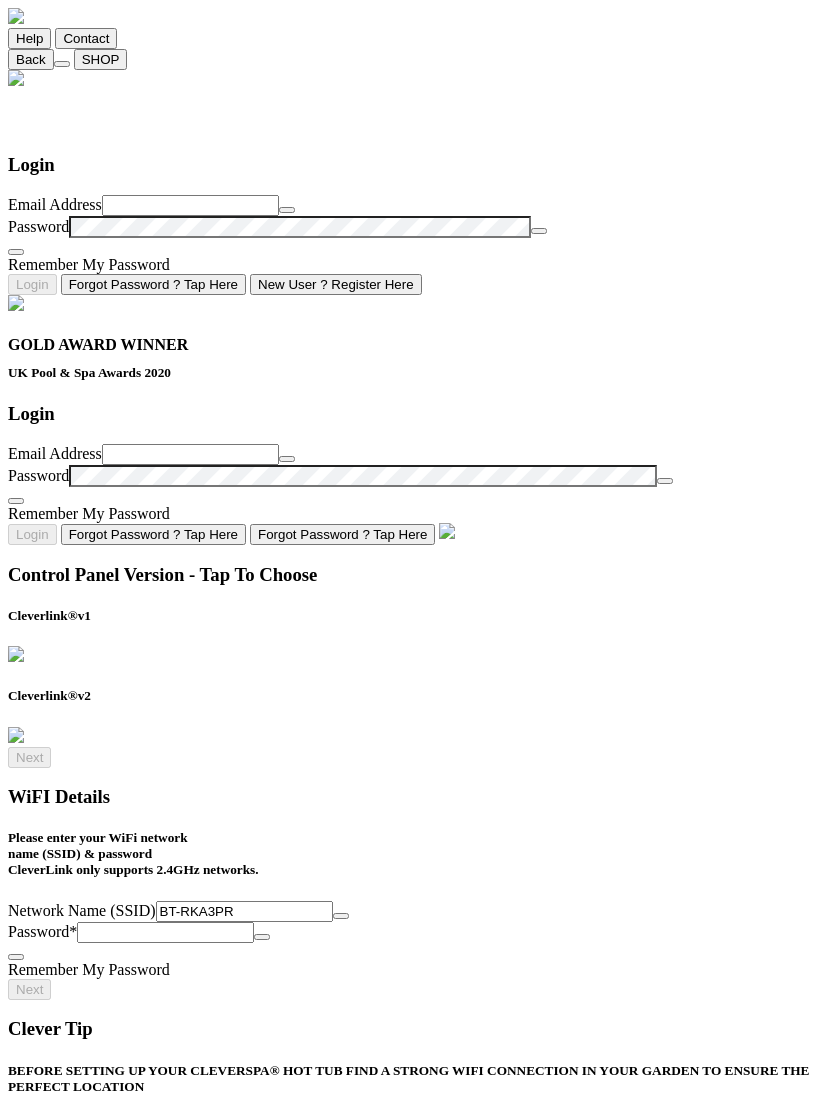 click on "New User ? Register Here" 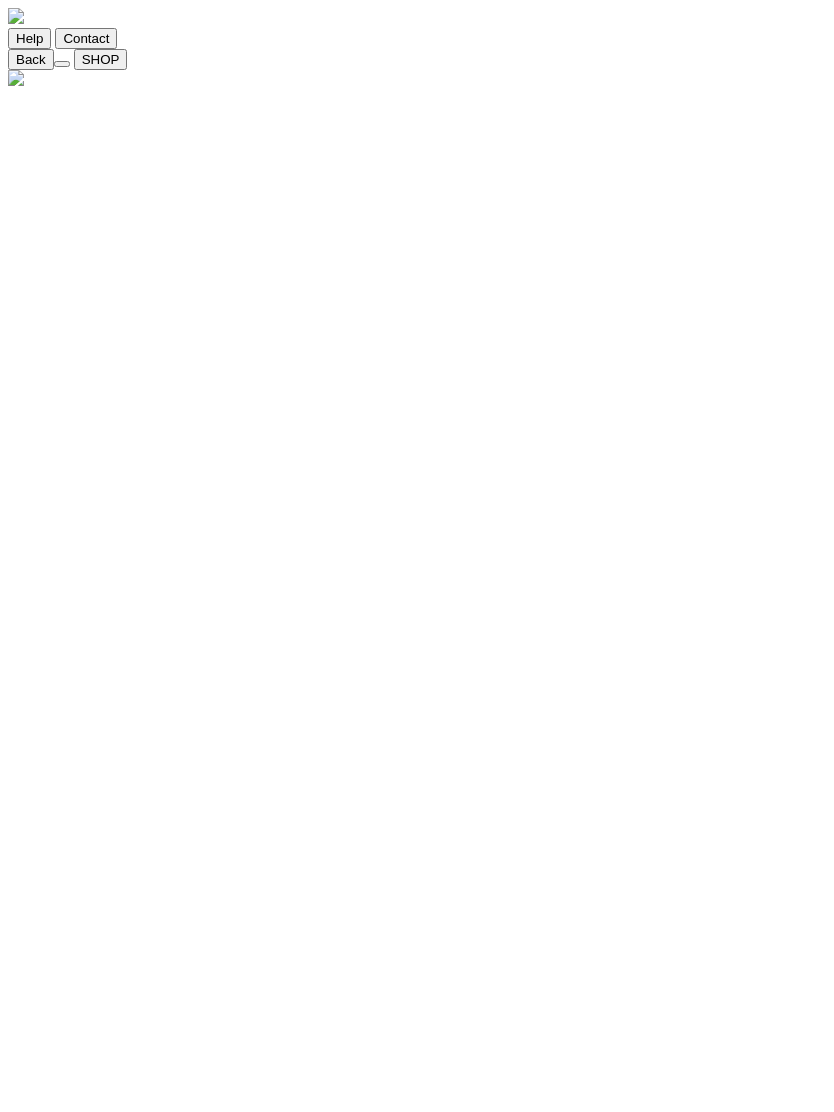 click 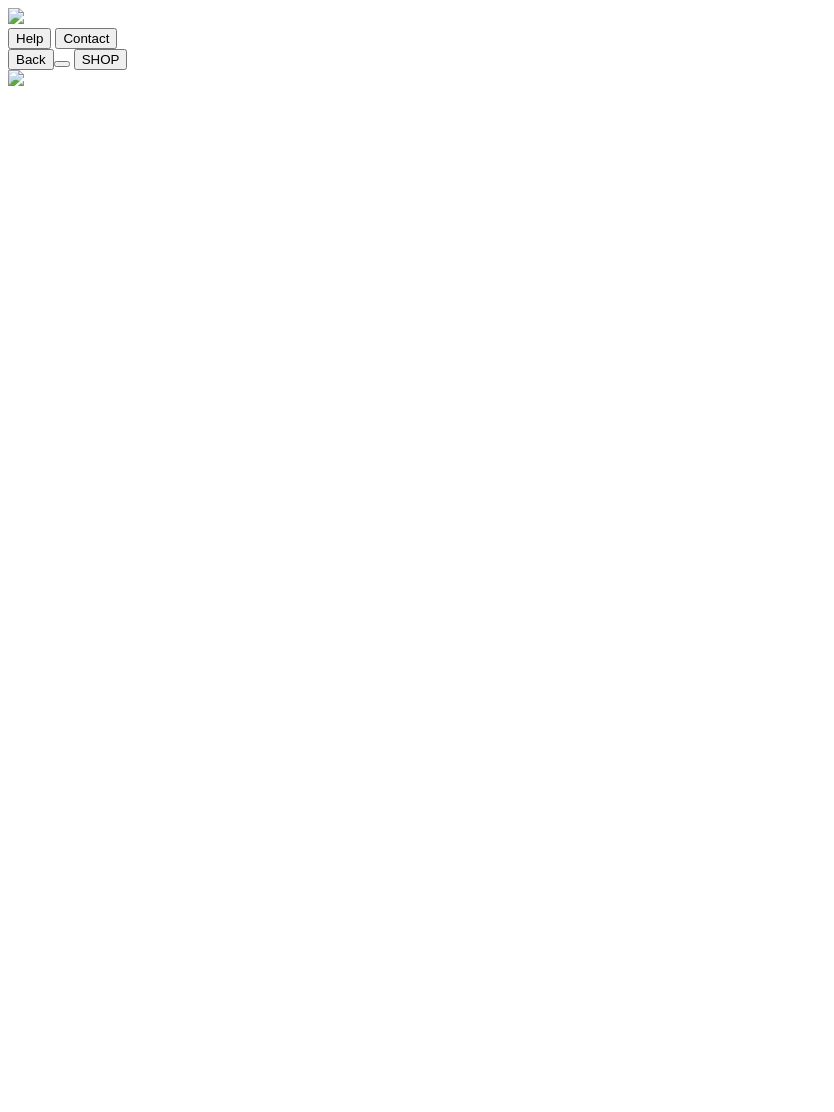 type on "[NAME]" 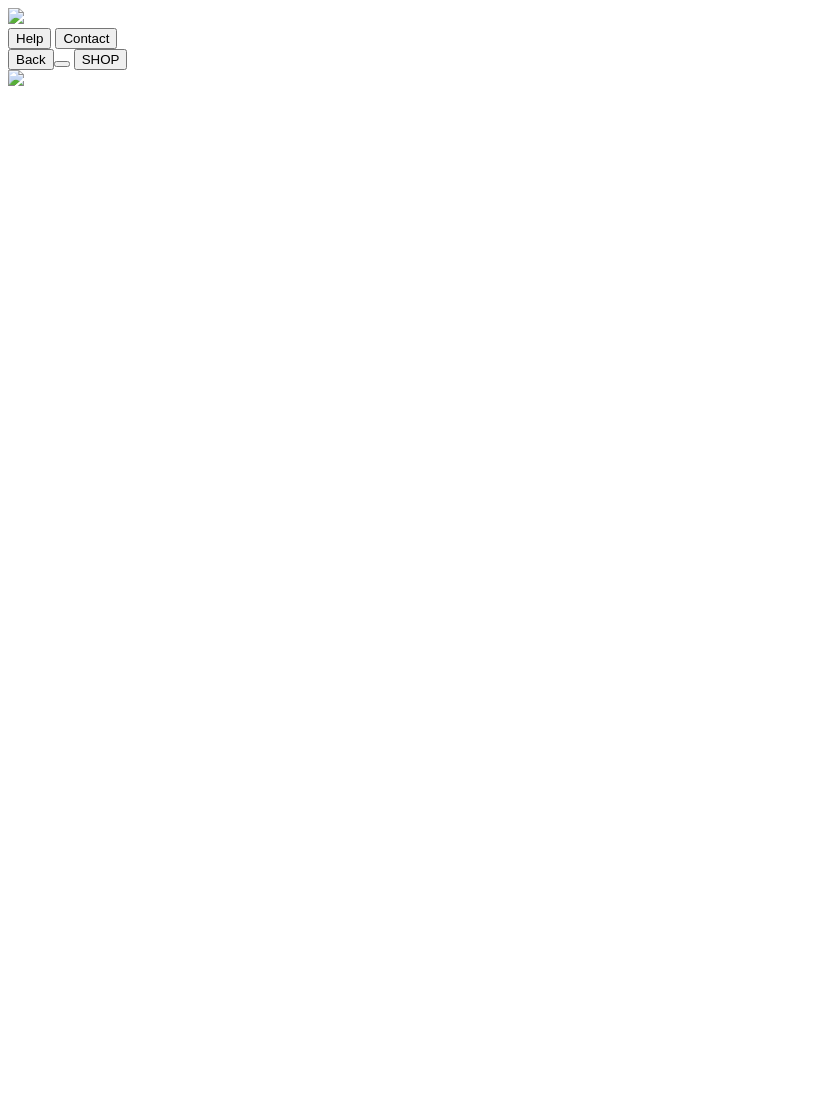 type on "[NAME]" 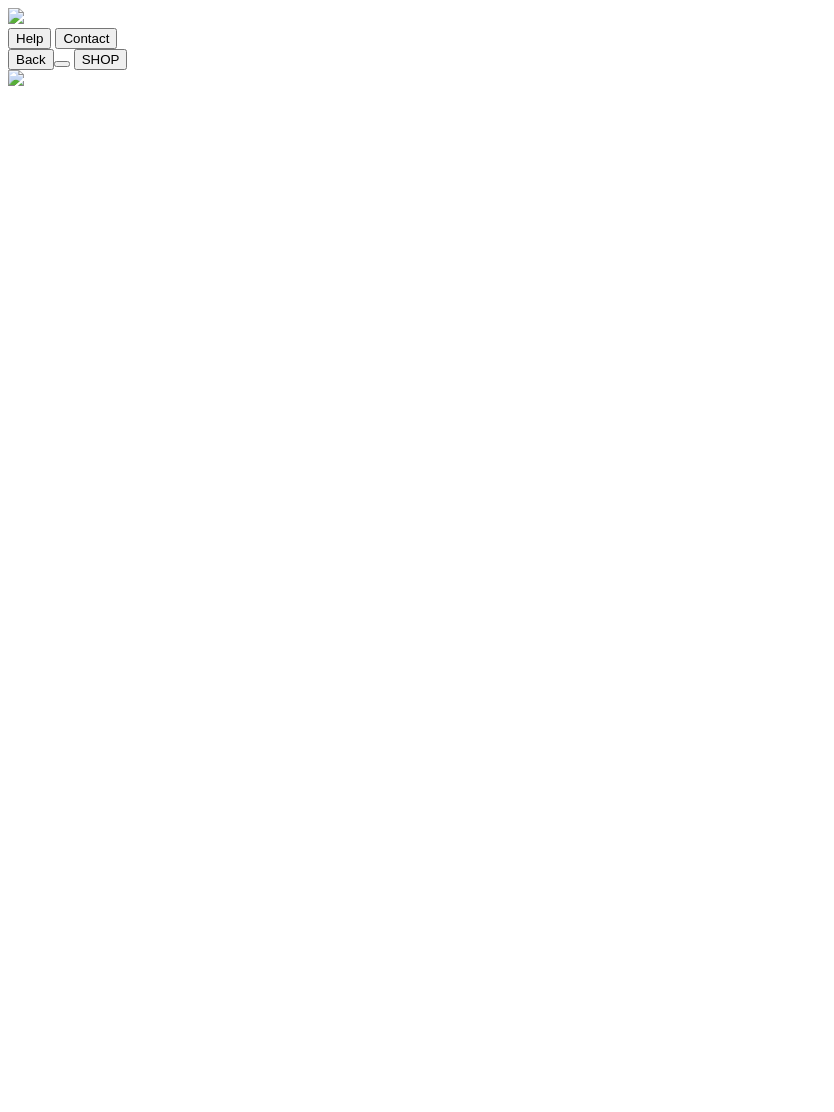 type 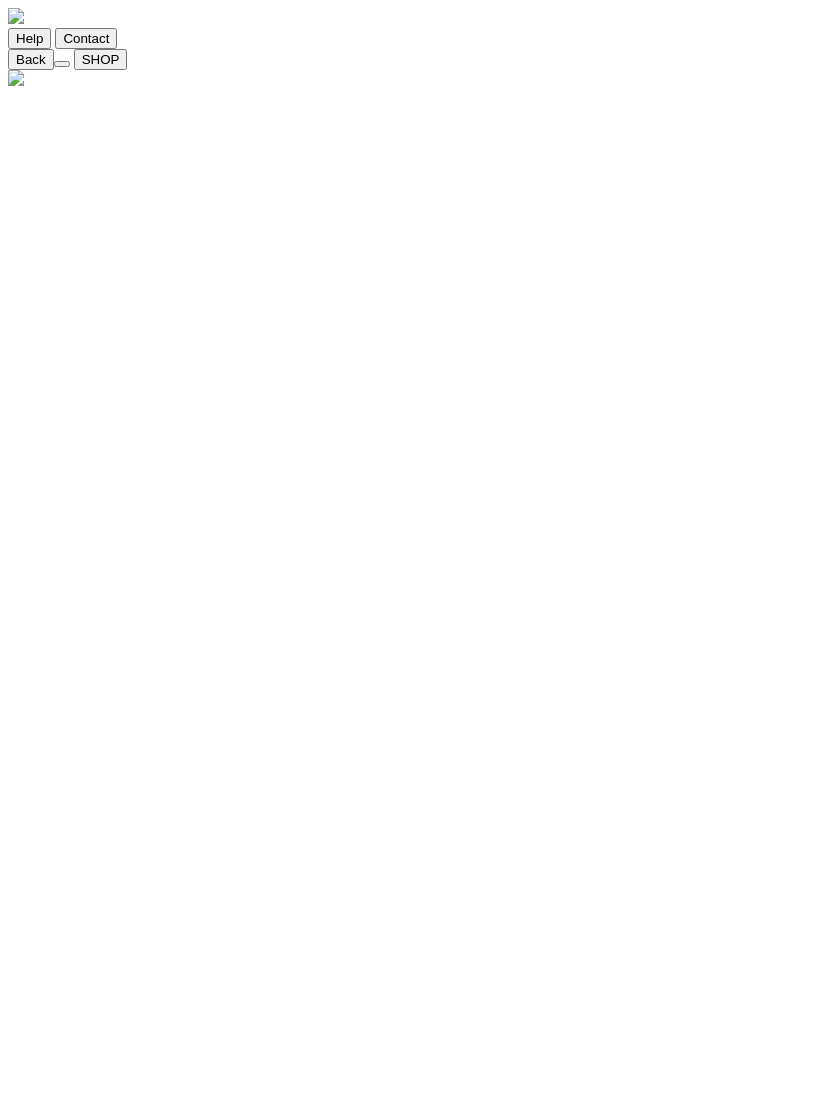 type on "a" 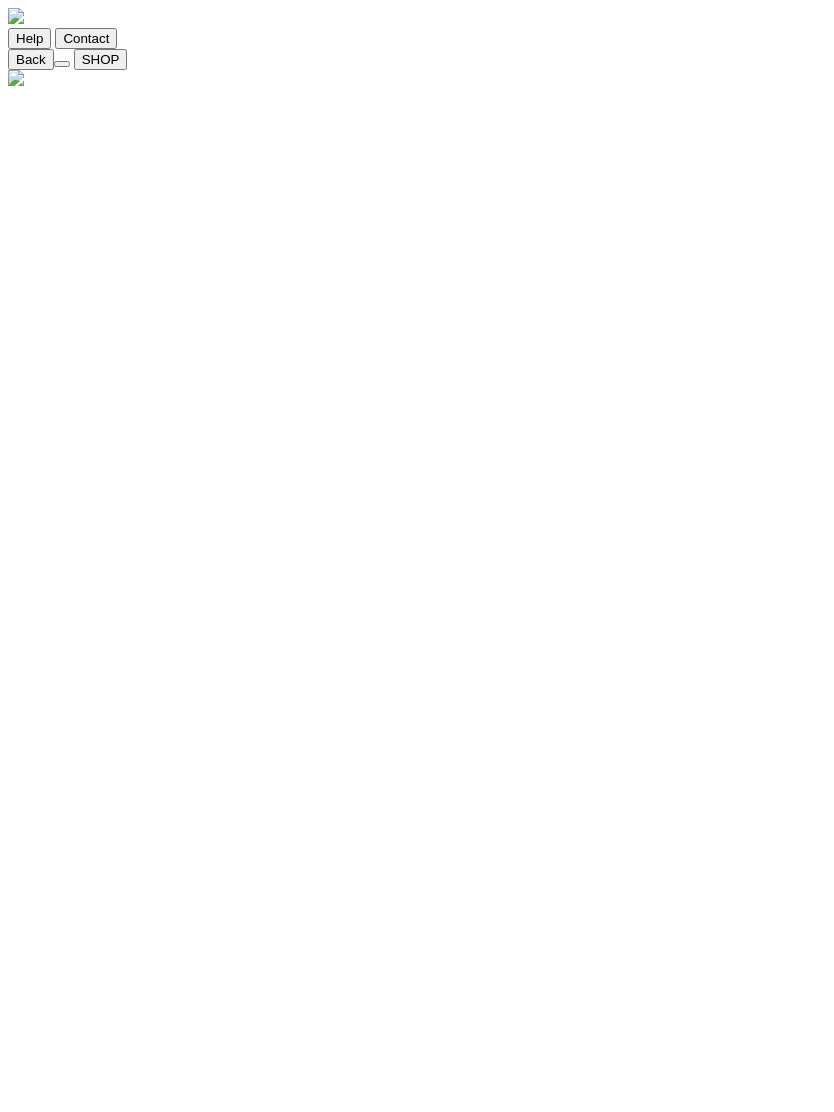 type on "and" 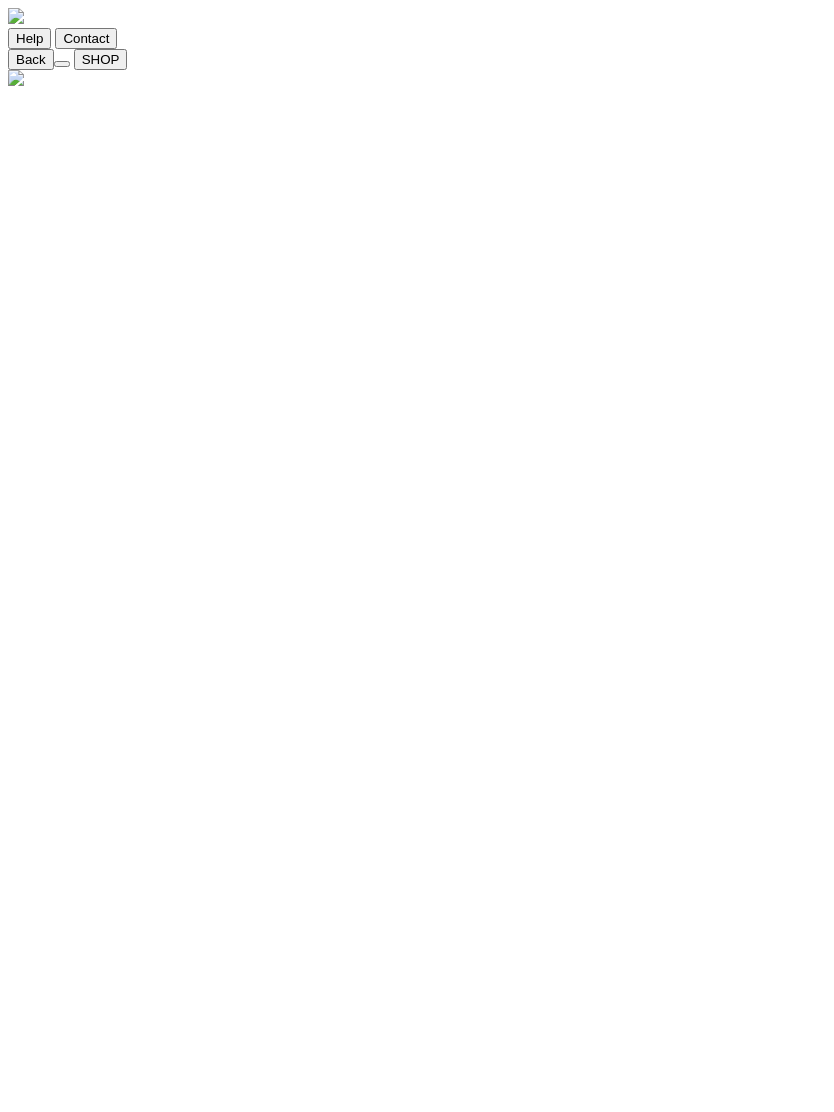 type on "andrewlong9" 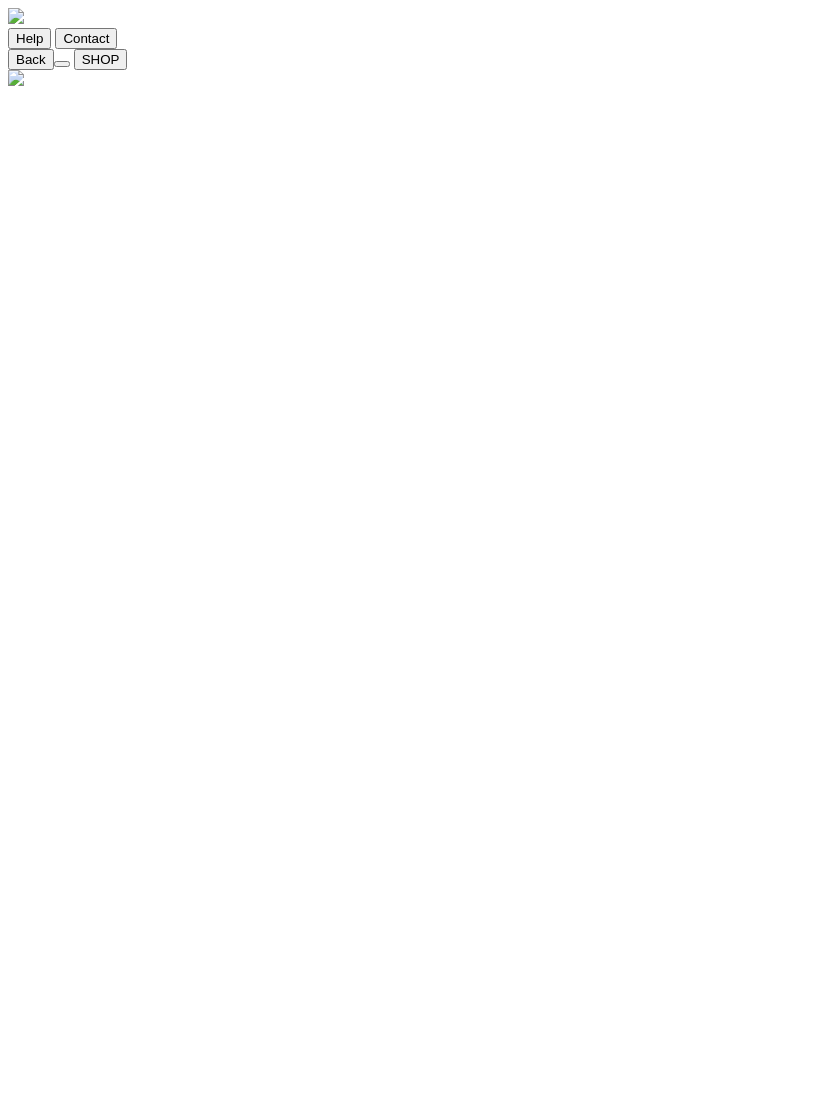 type on "andrewlong99@" 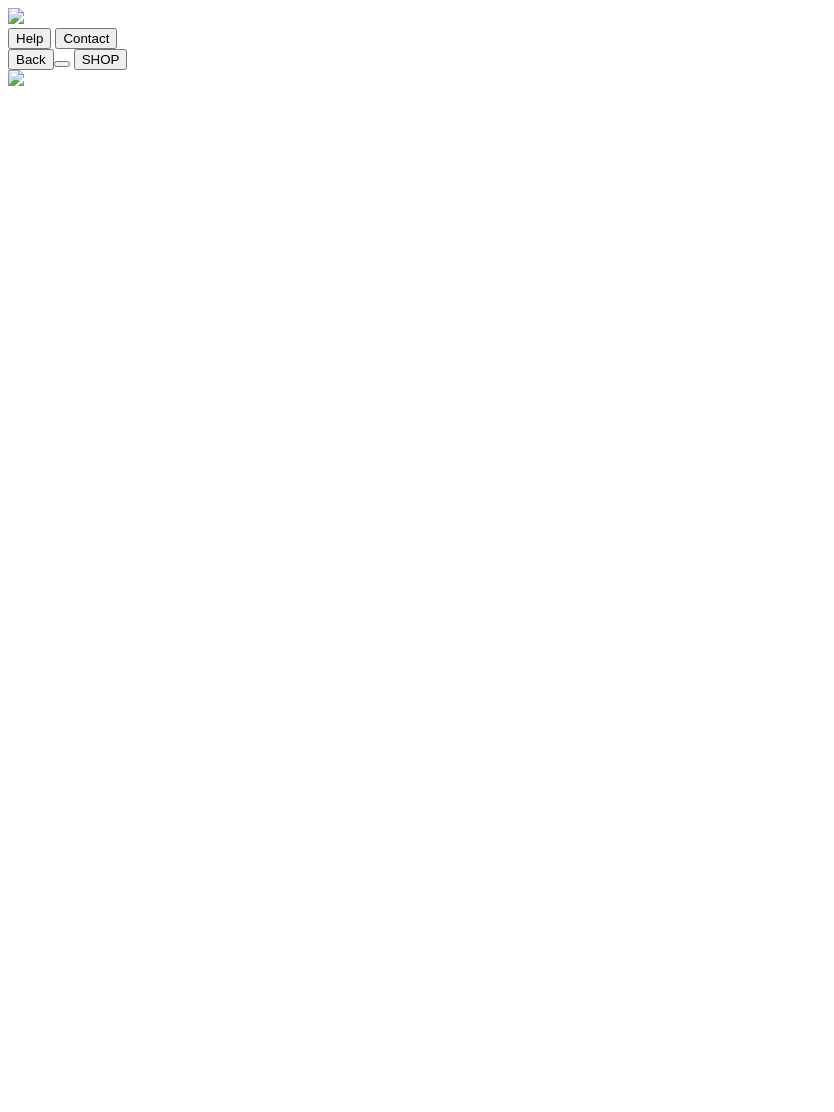 type on "A" 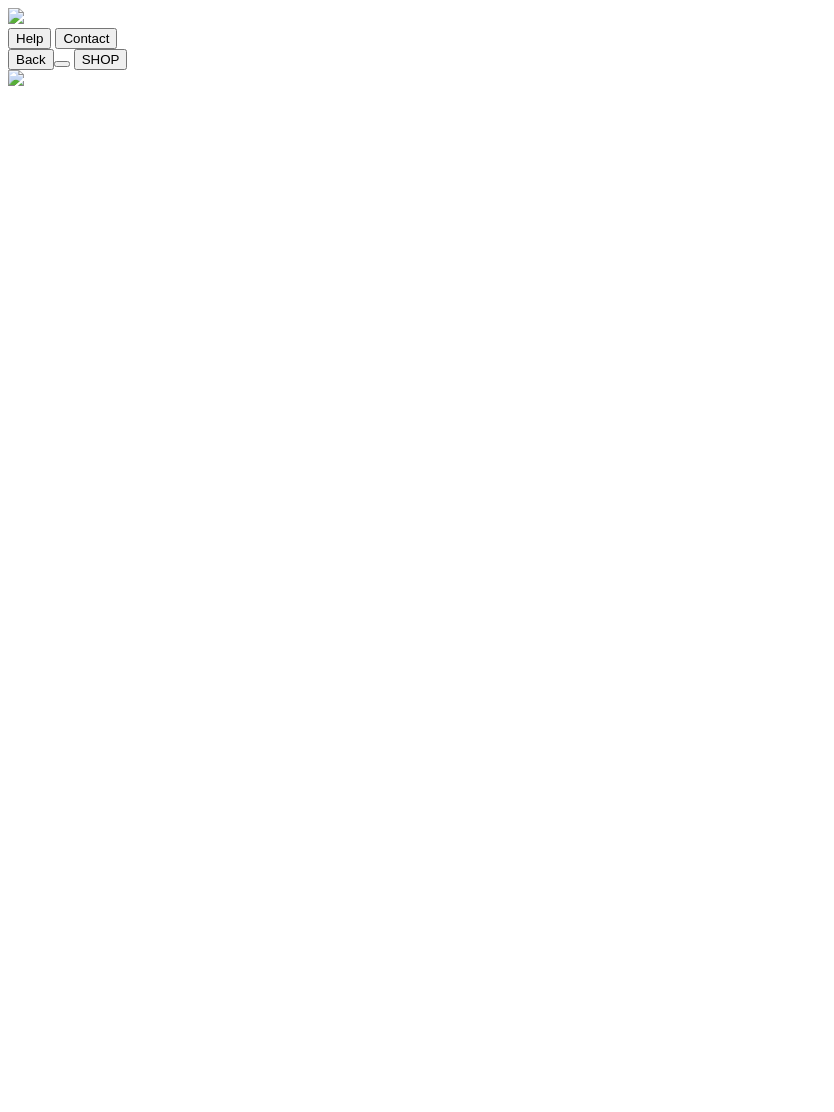 type on "andrewlong" 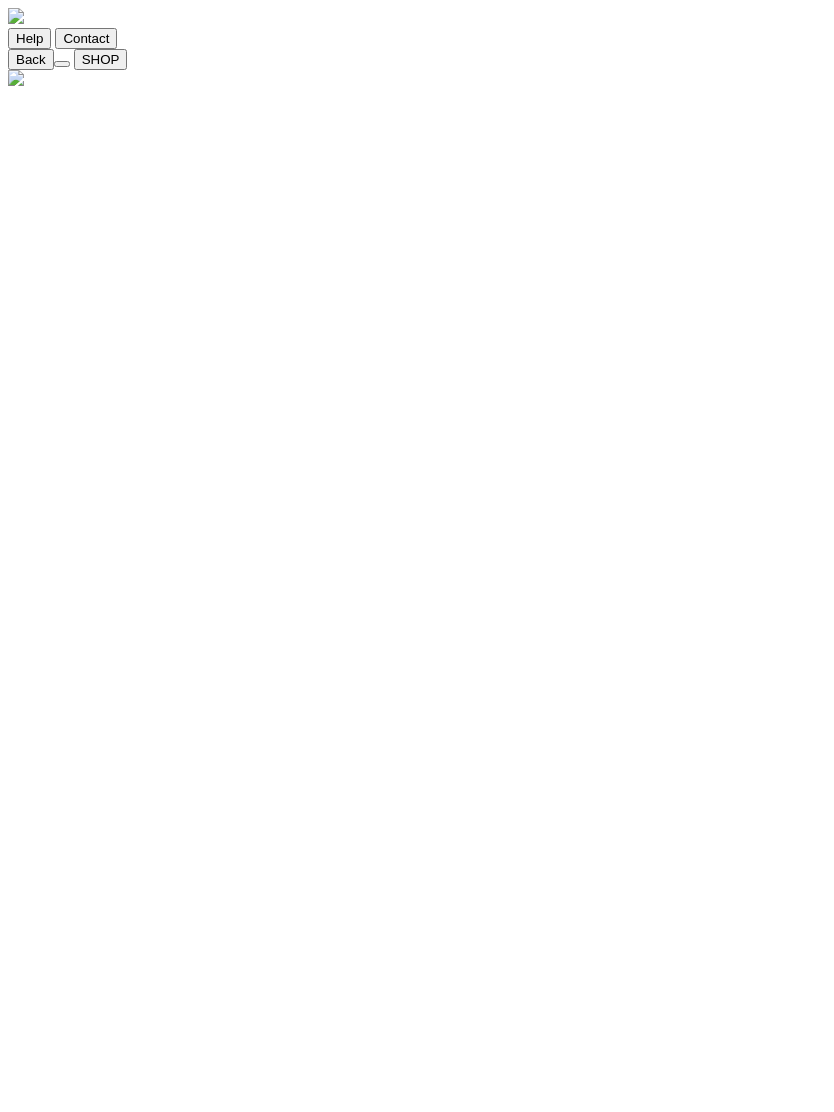 type on "a" 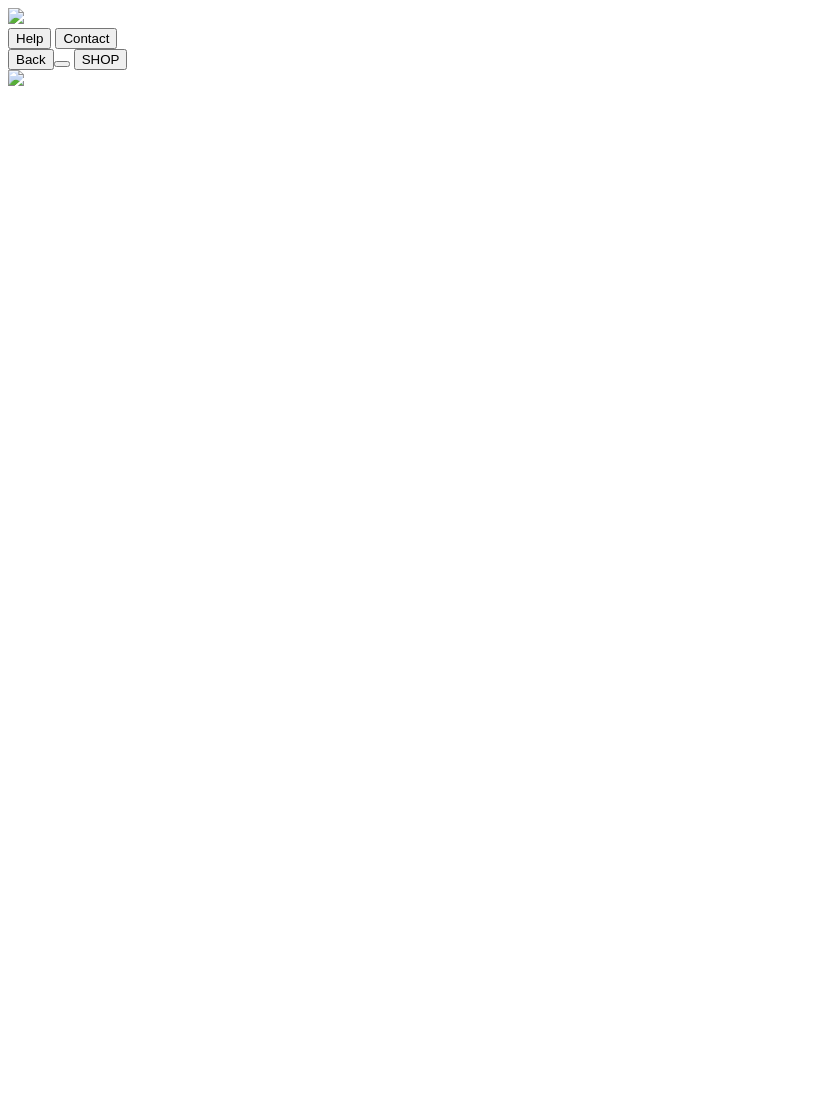 type 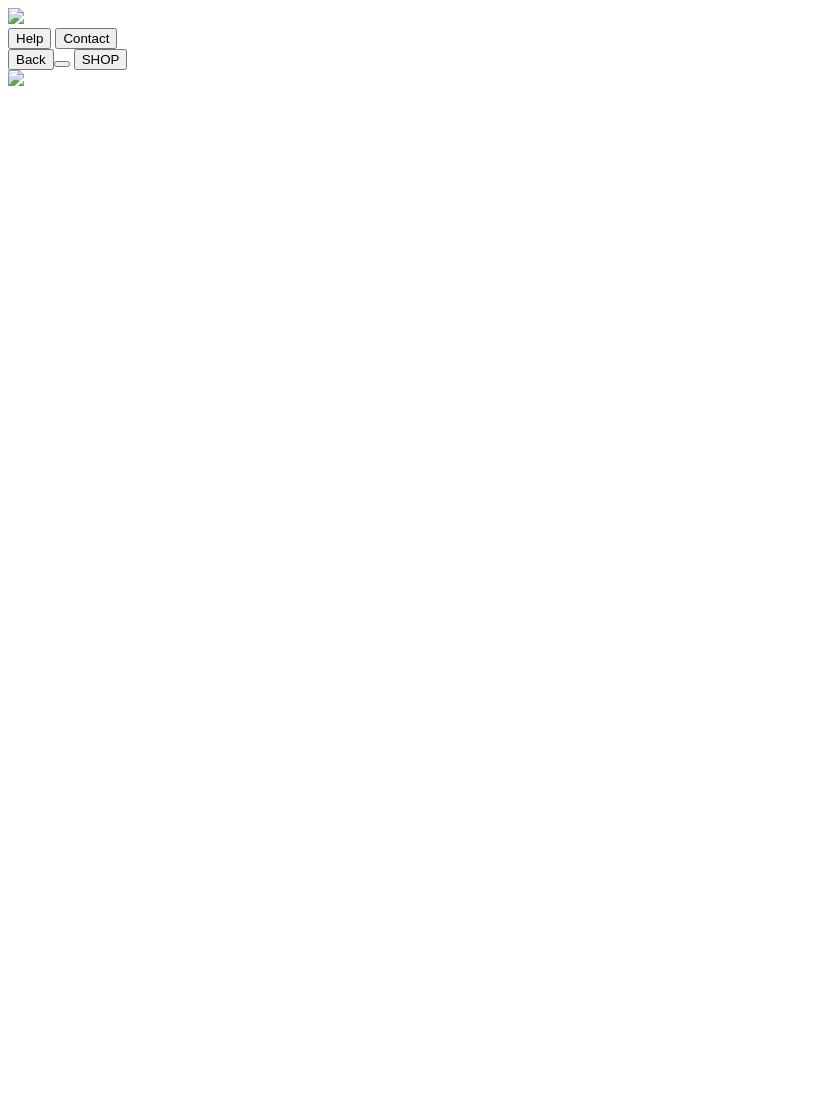 type on "m" 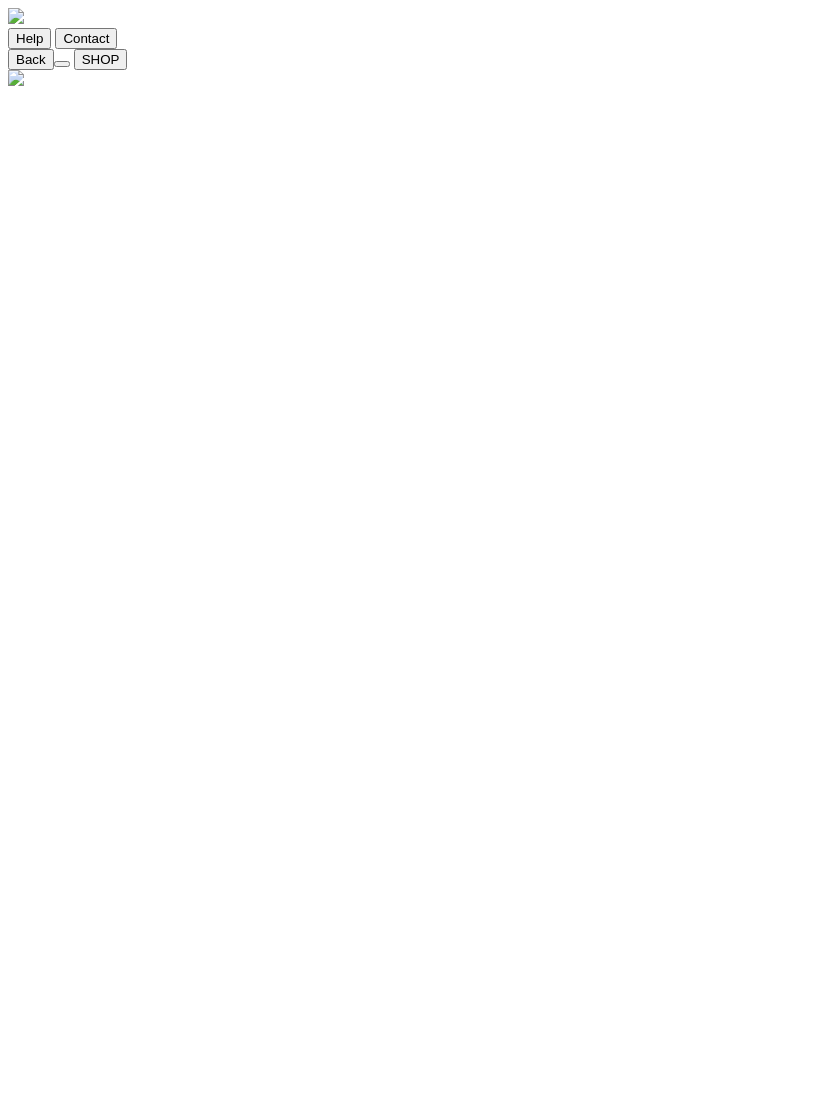 type on "mi" 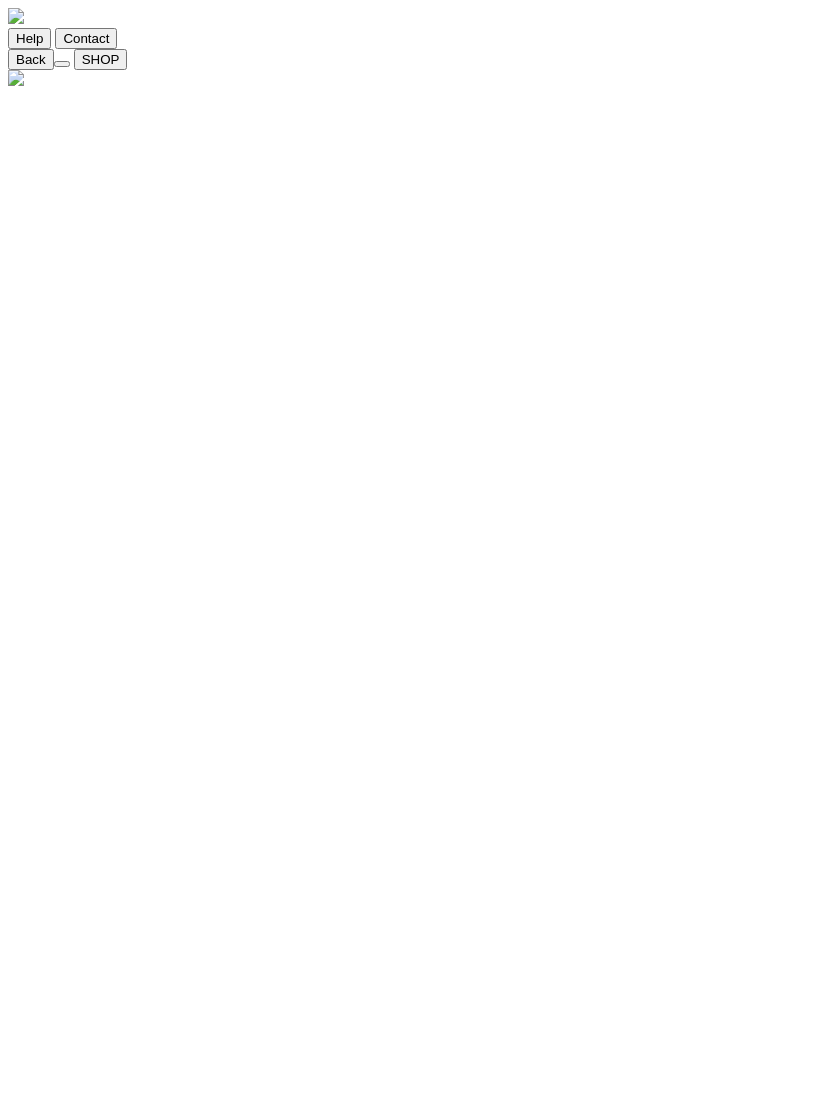 type on "mi" 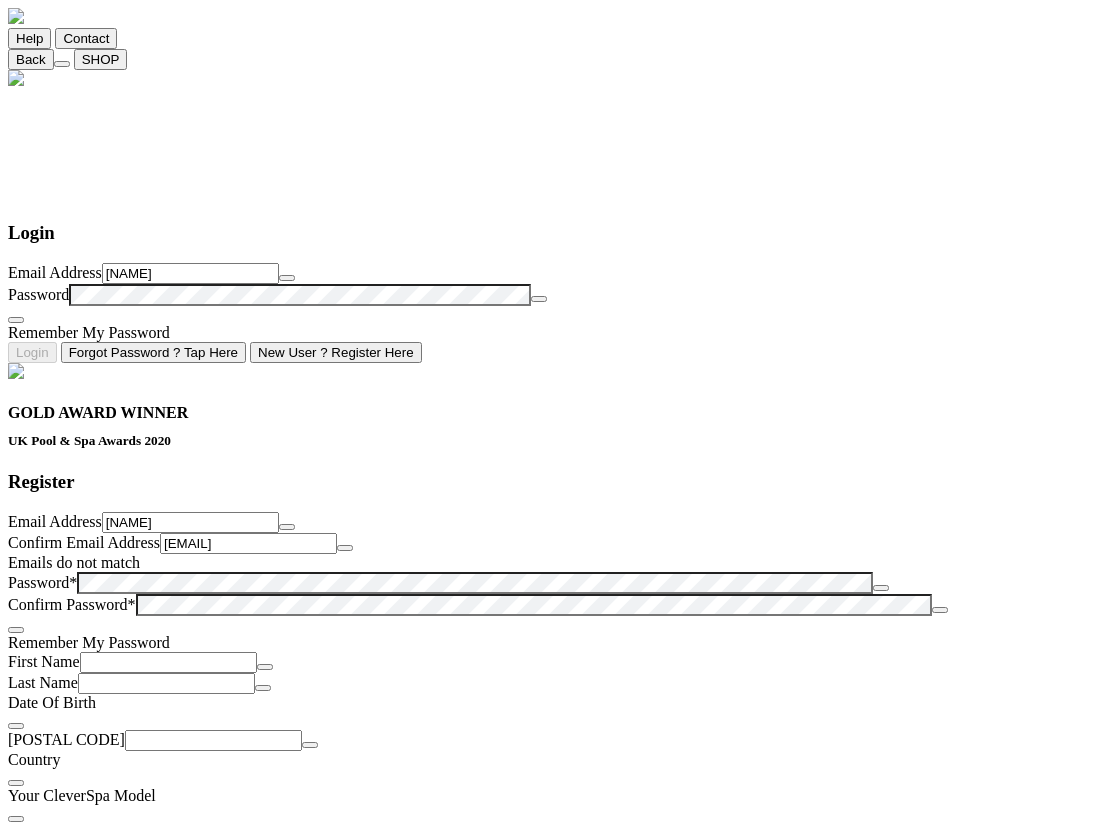 click on "mi" 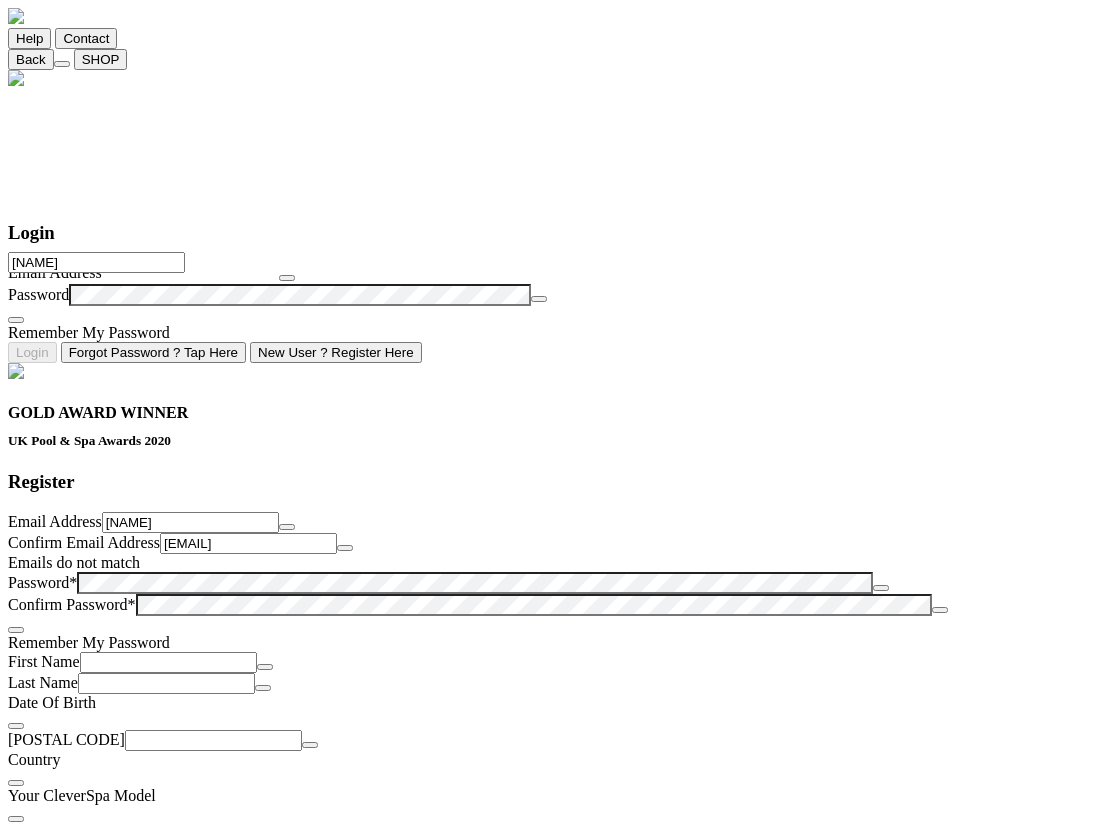 scroll, scrollTop: 84, scrollLeft: 0, axis: vertical 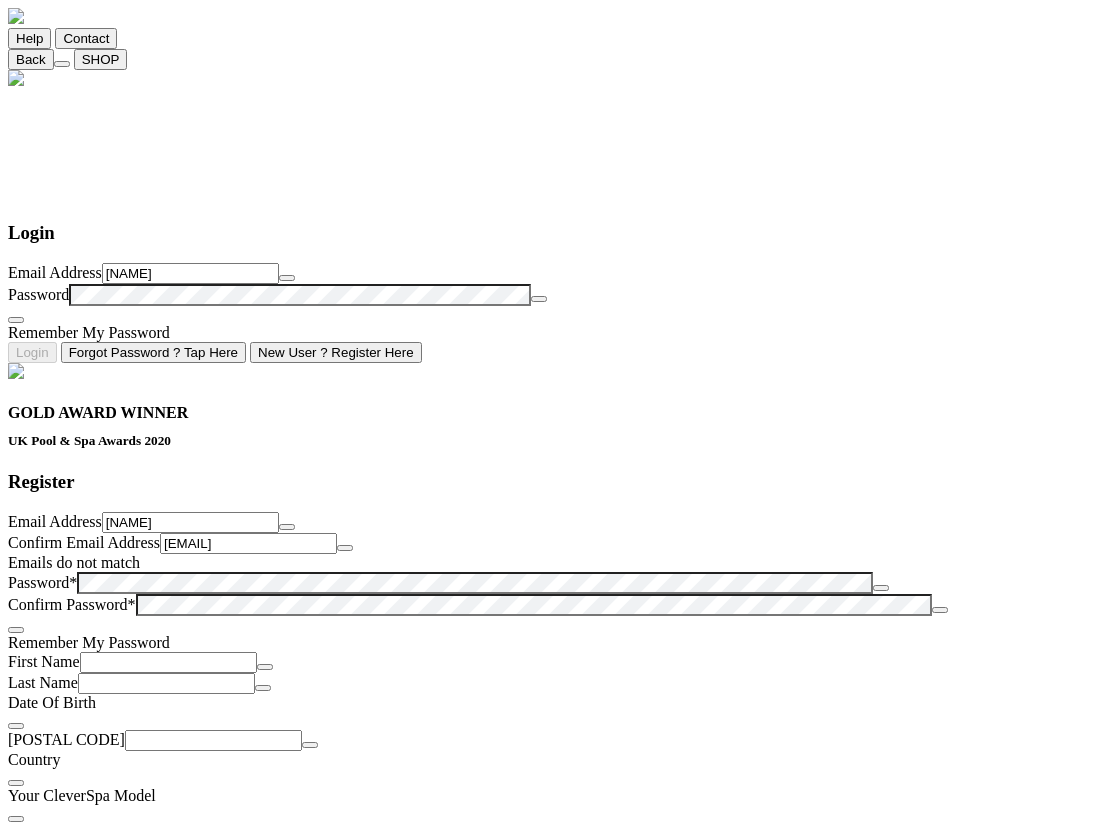 type on "m" 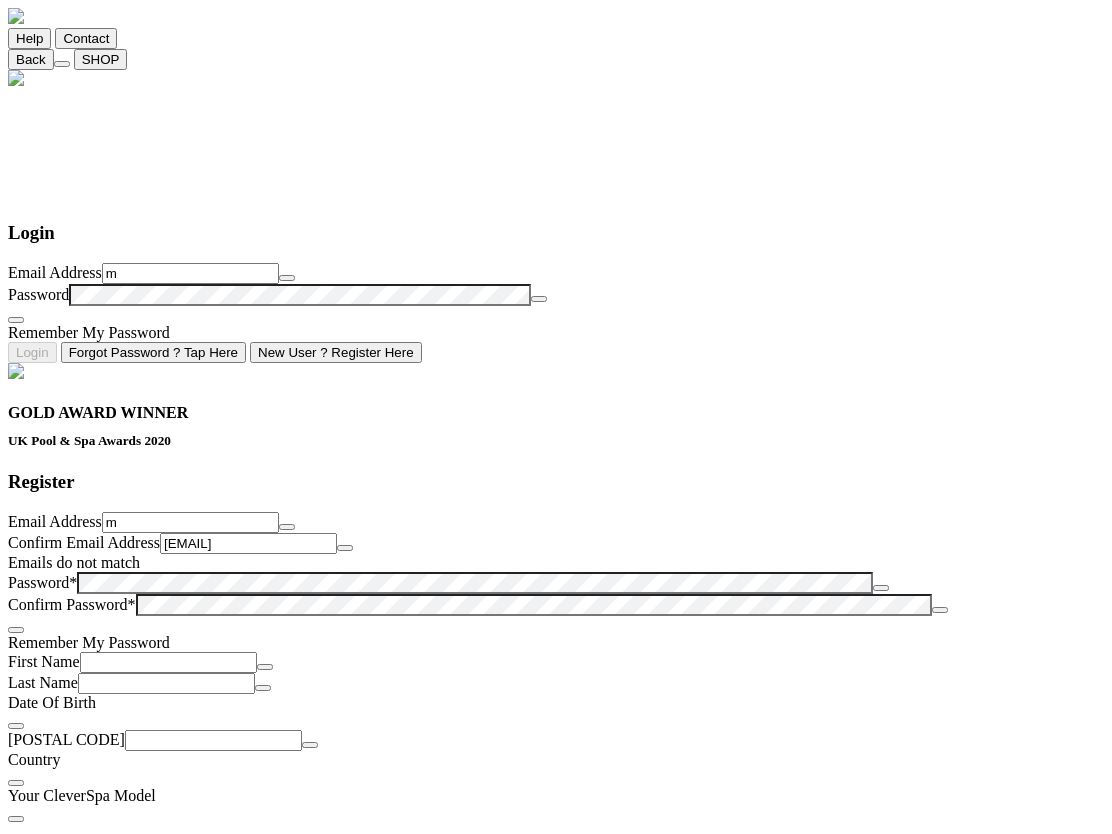 type 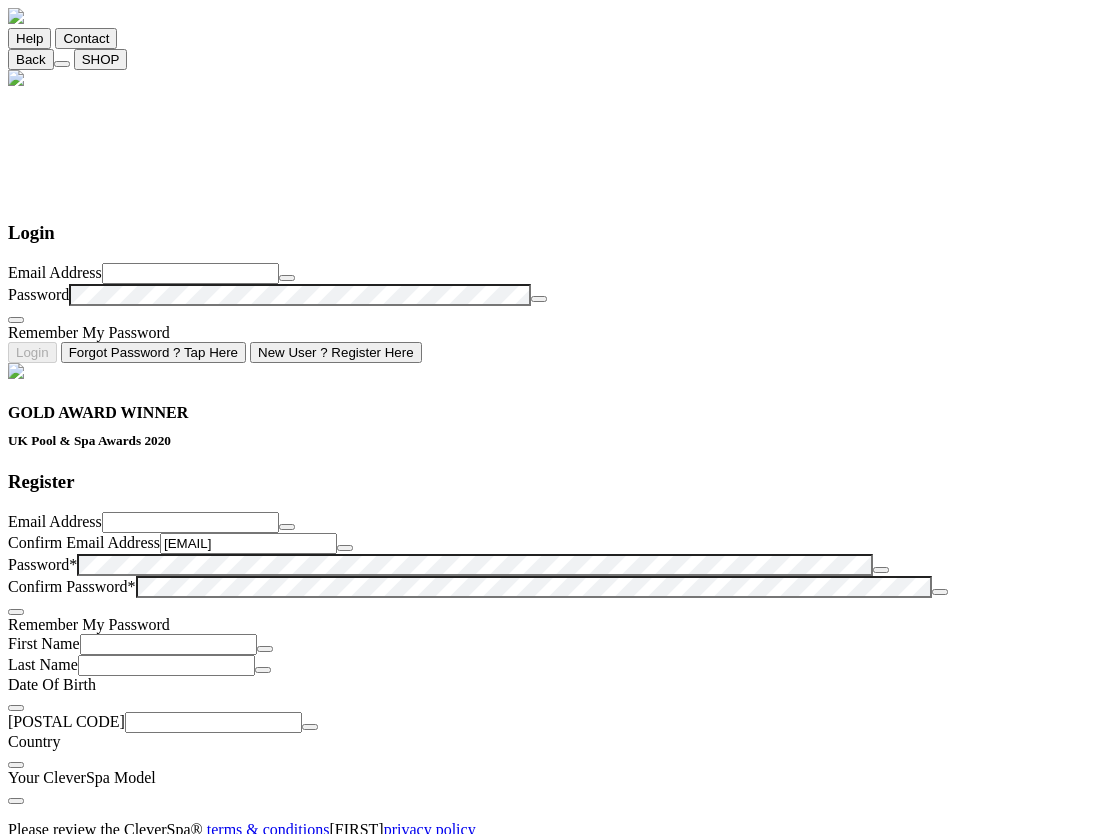 type on "a" 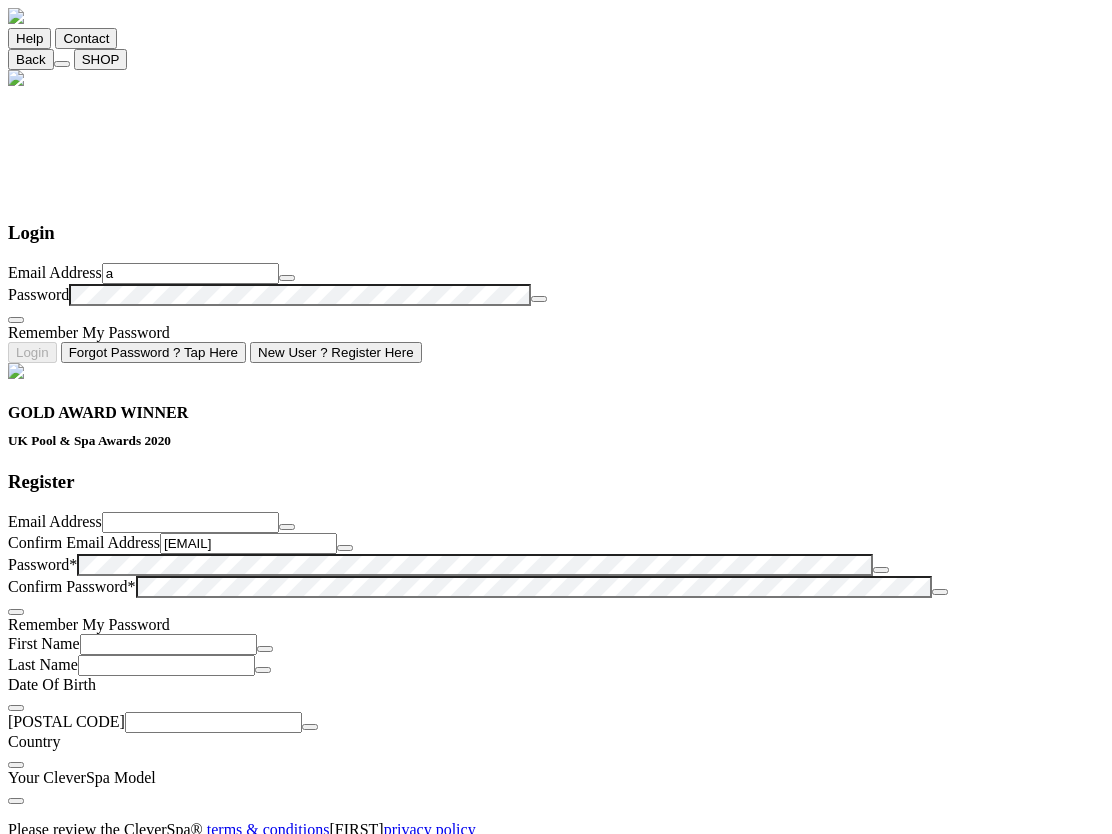 type on "a" 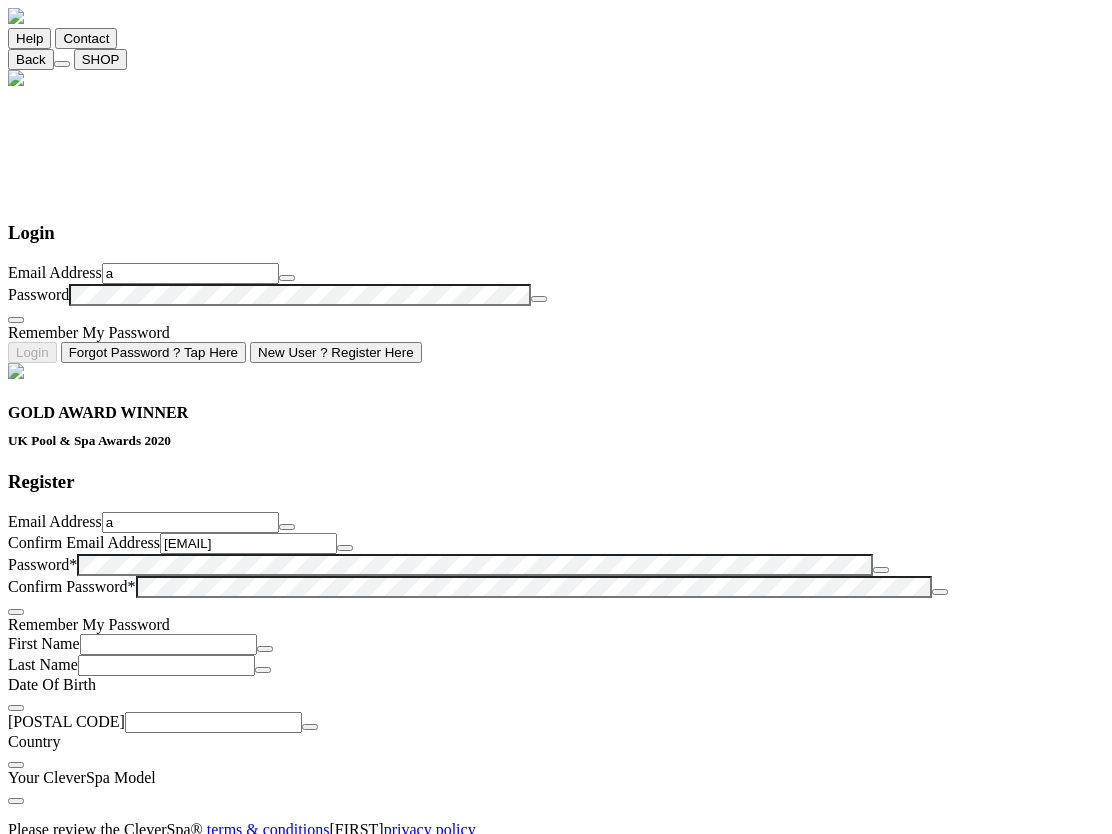 type on "an" 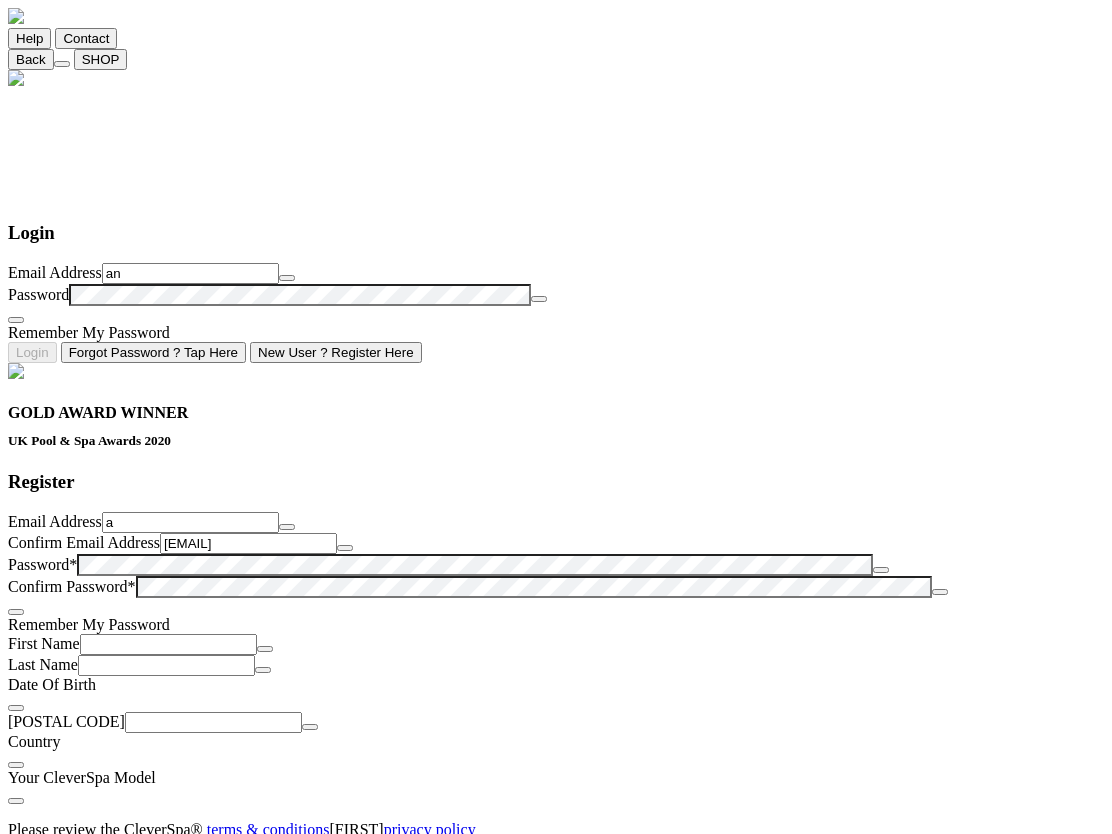type on "an" 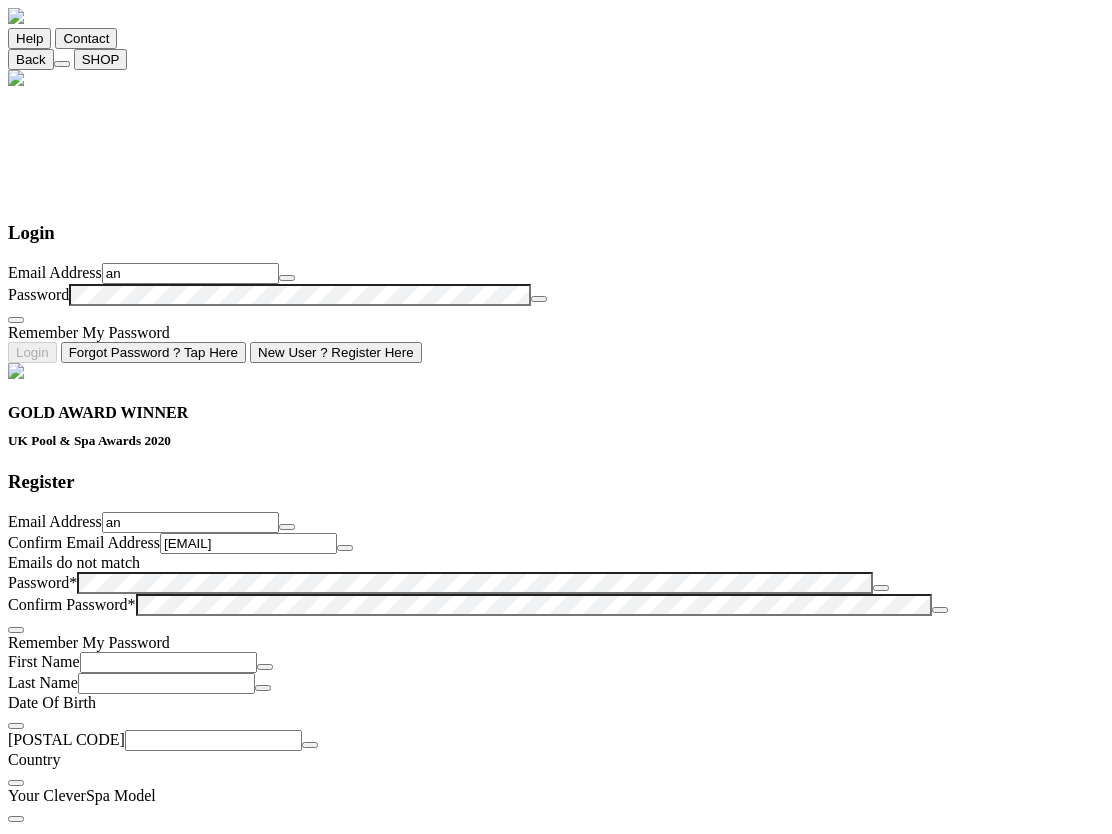 type on "and" 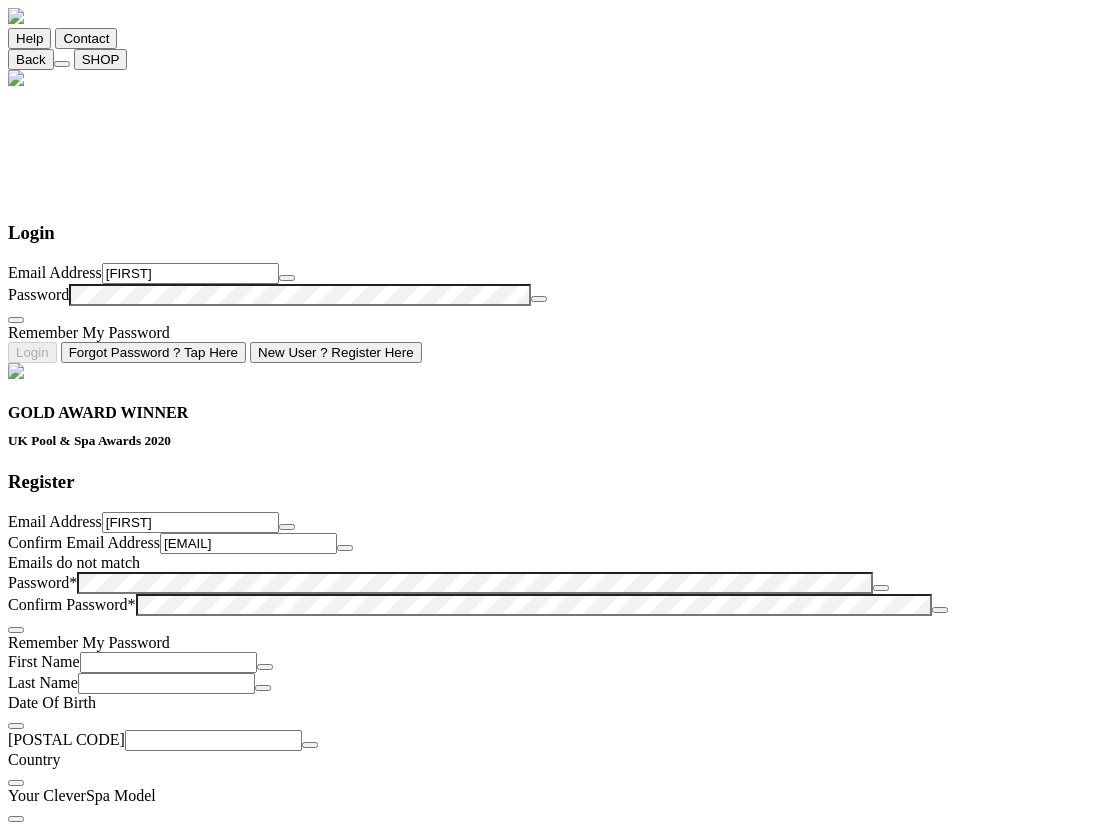 type on "andr" 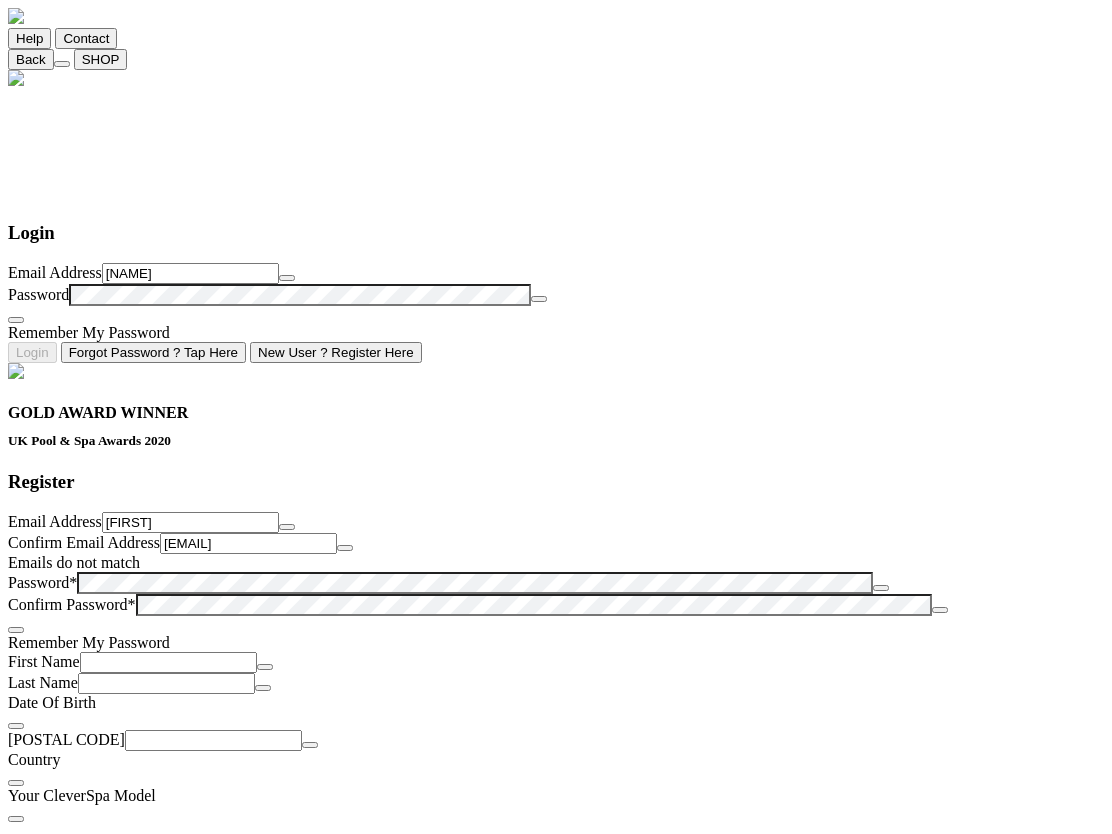 type on "andrewlong" 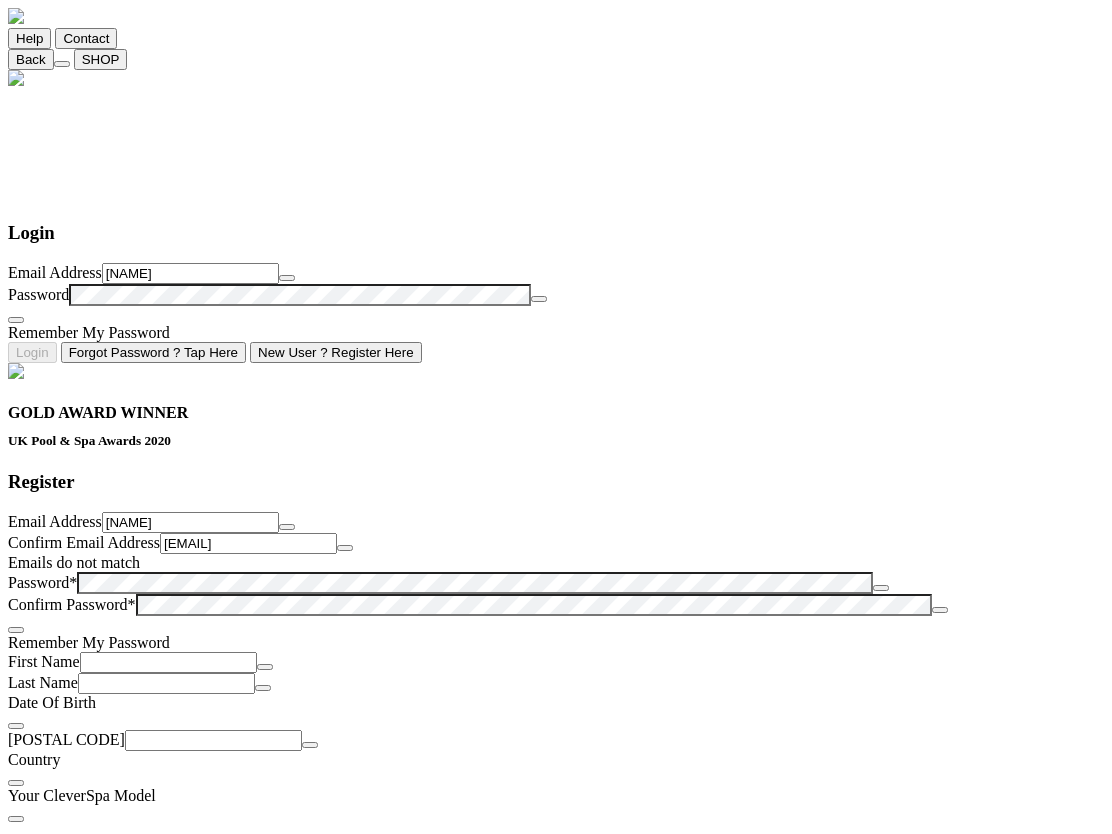 type on "andrewlong9" 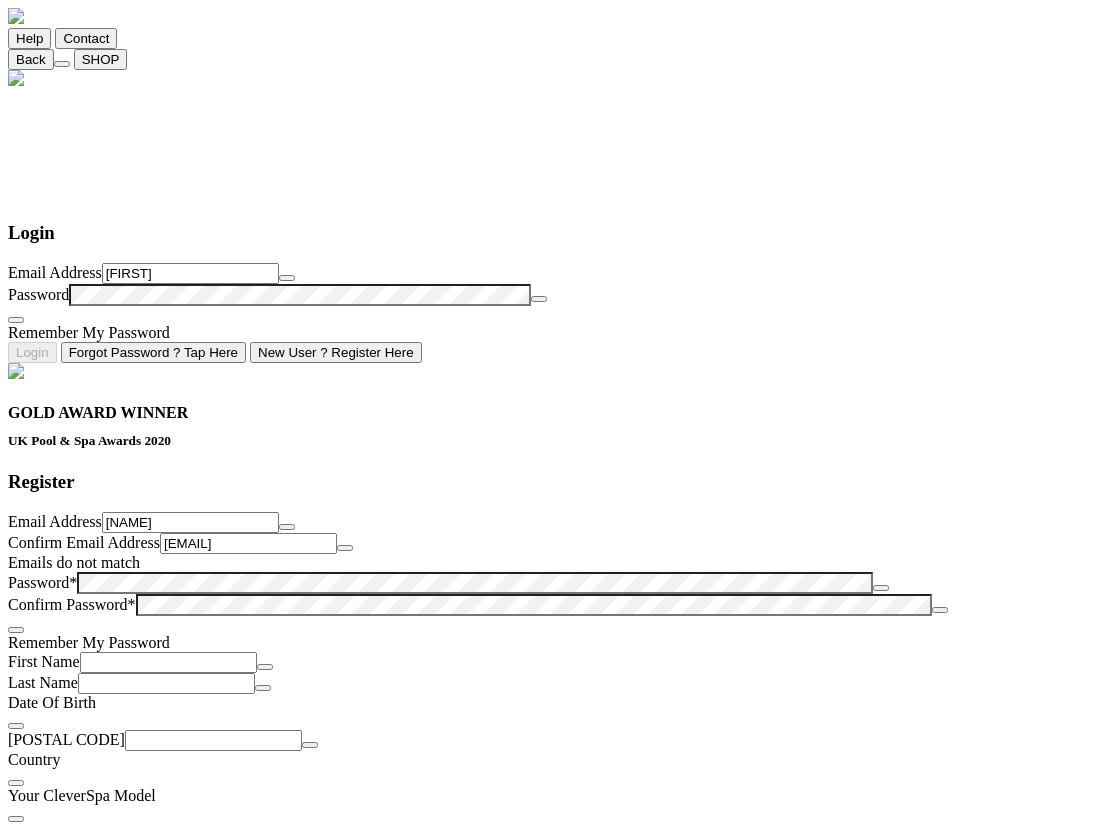 type on "andrewlong9" 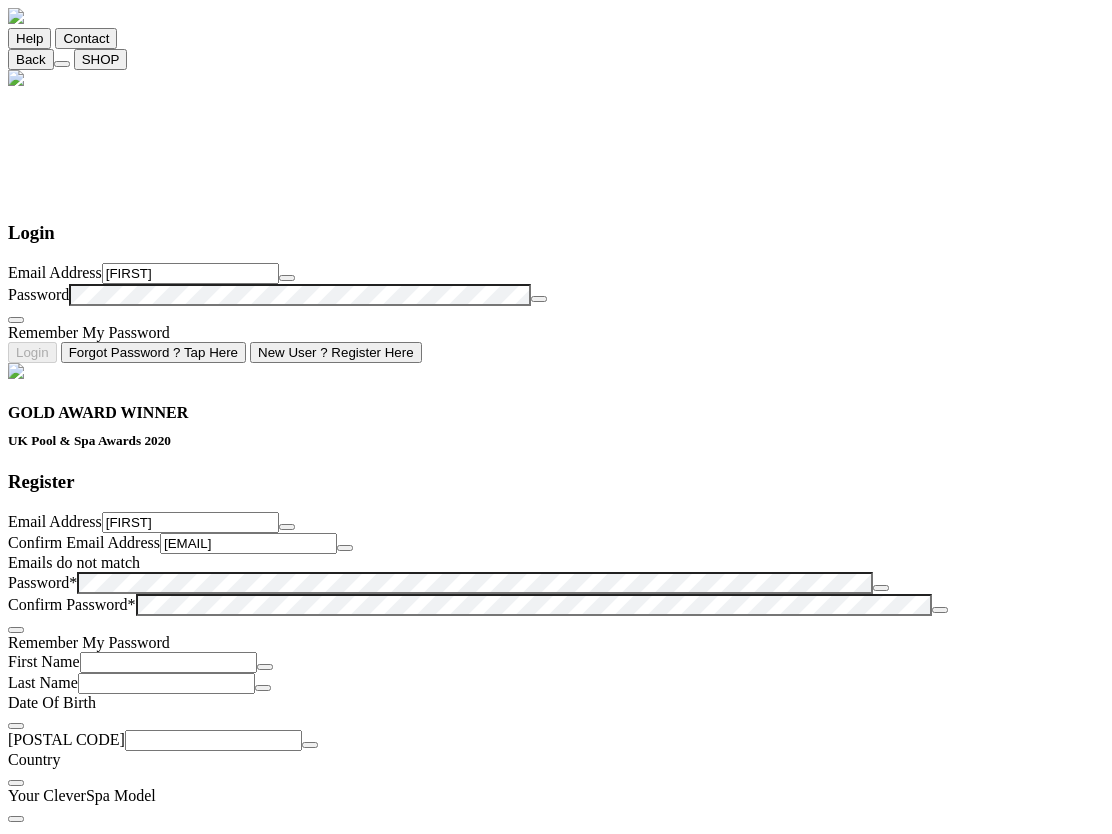 type on "andrewlong9@" 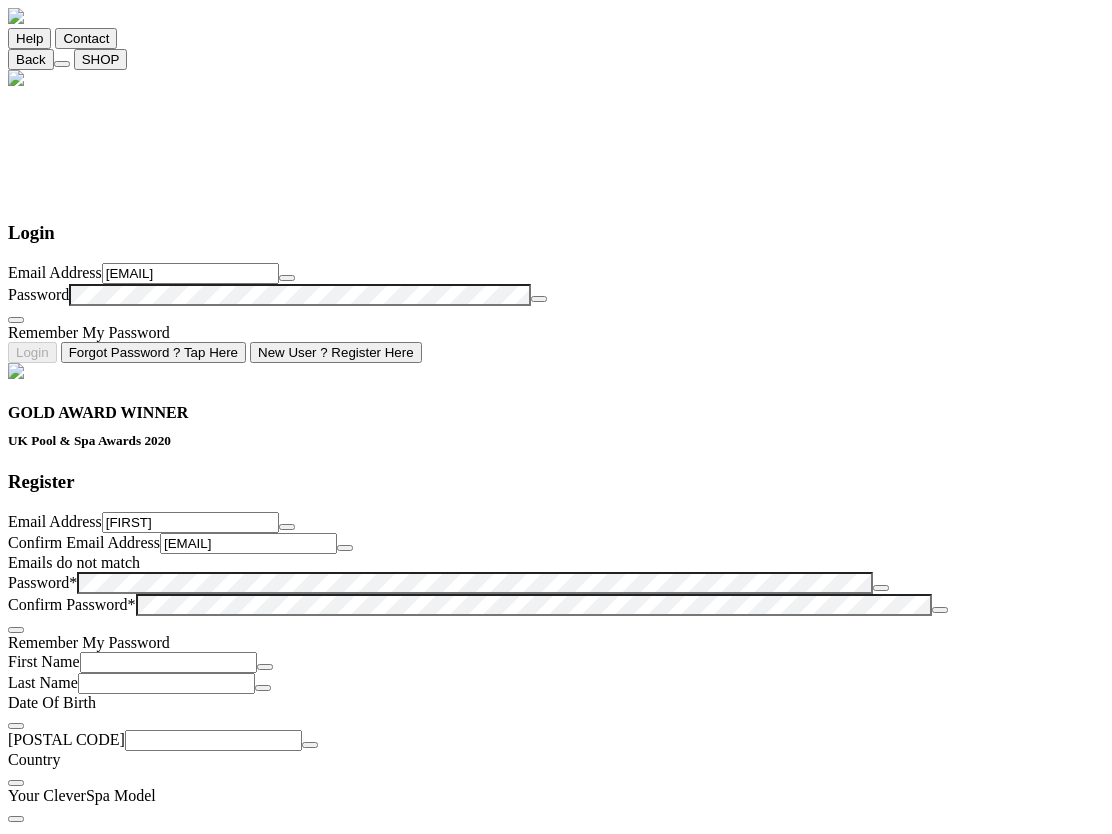 type on "andrewlong9@" 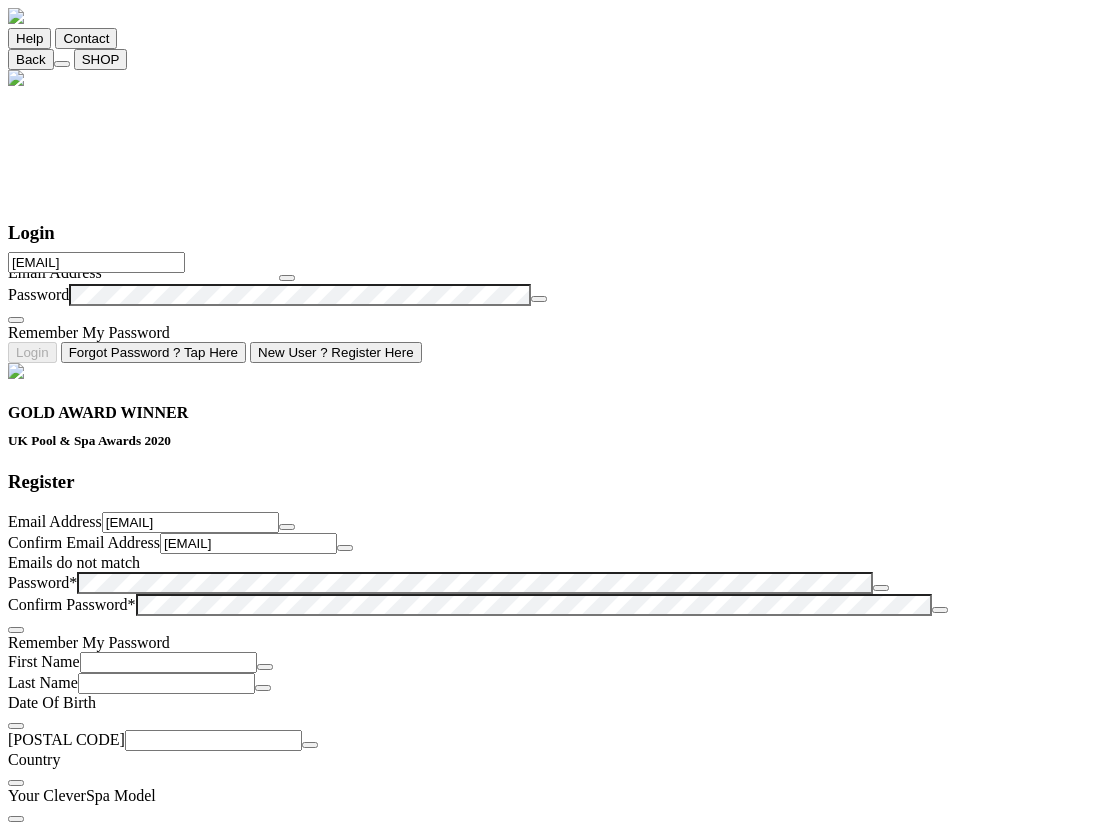 scroll, scrollTop: 113, scrollLeft: 0, axis: vertical 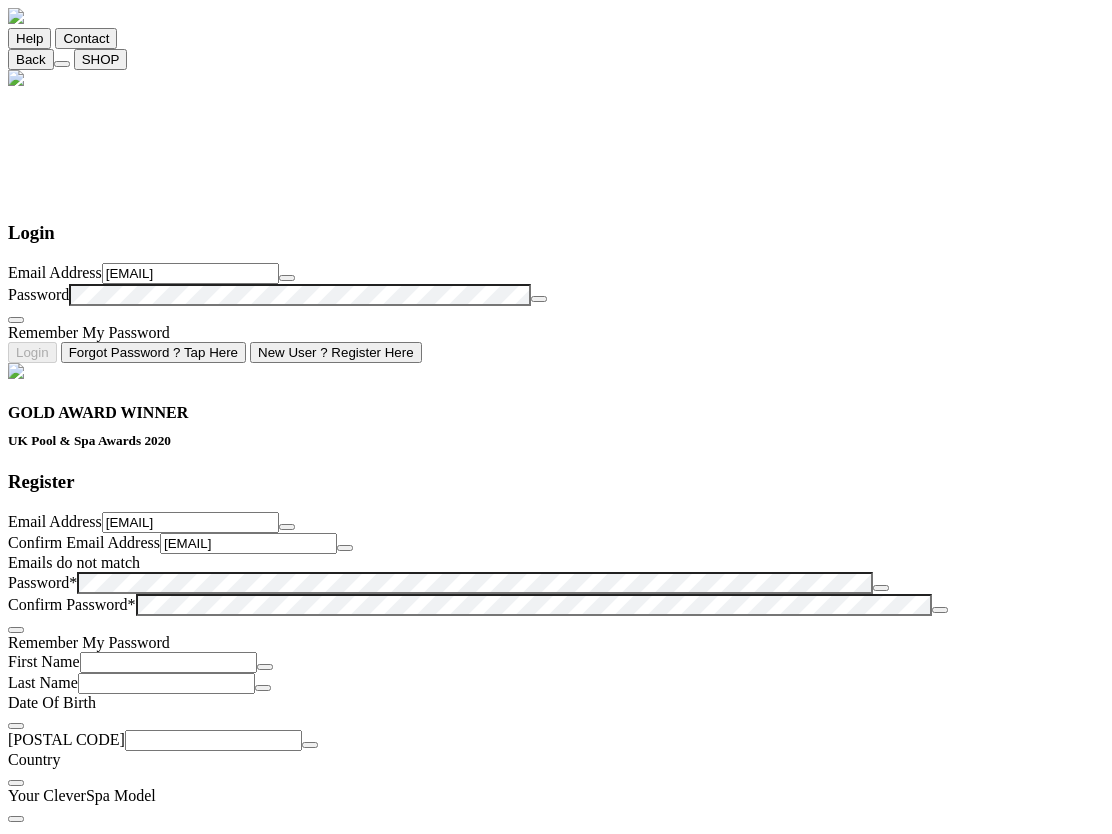 type on "andrewlong9@a" 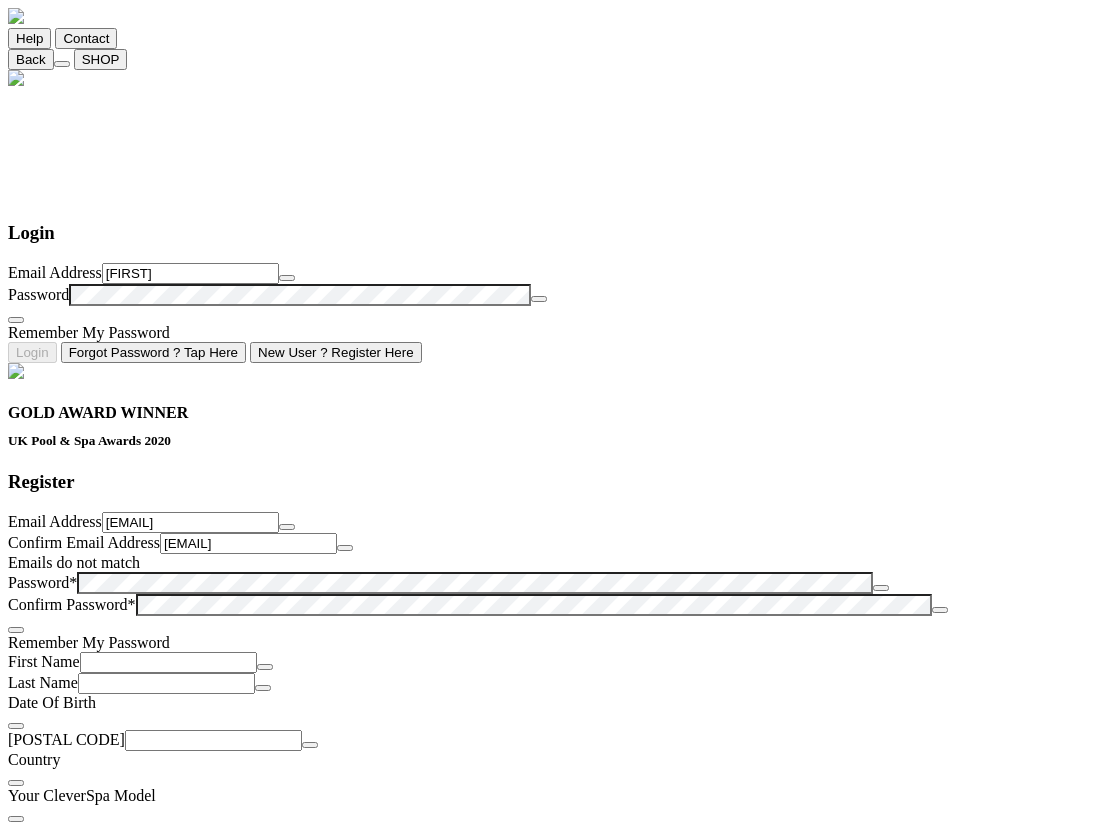 type on "andrewlong9" 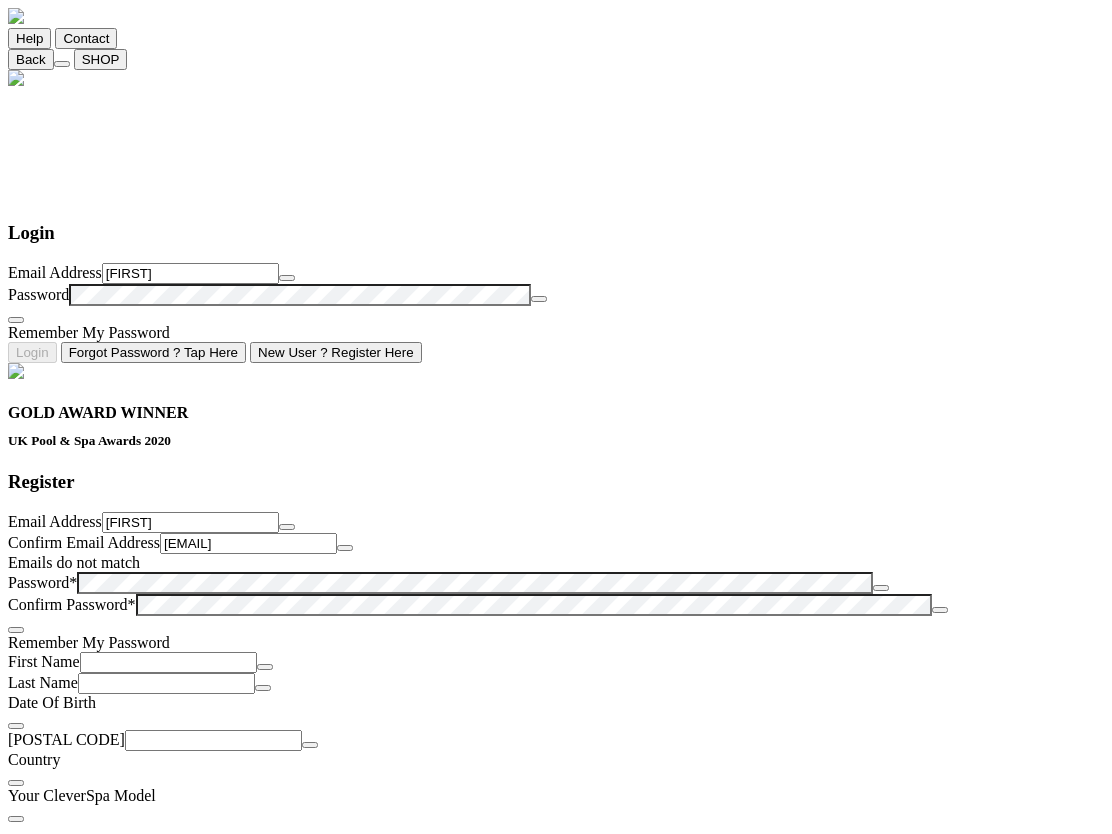 type on "andrewlong99" 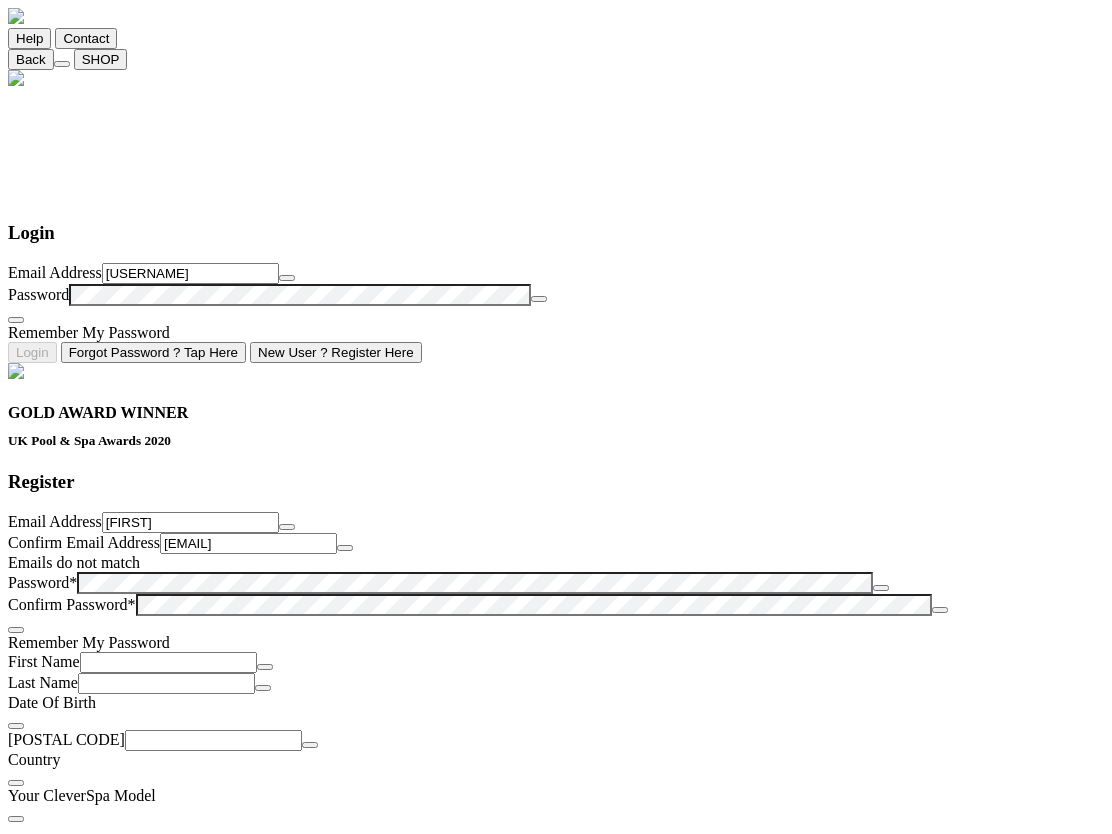 type on "andrewlong99" 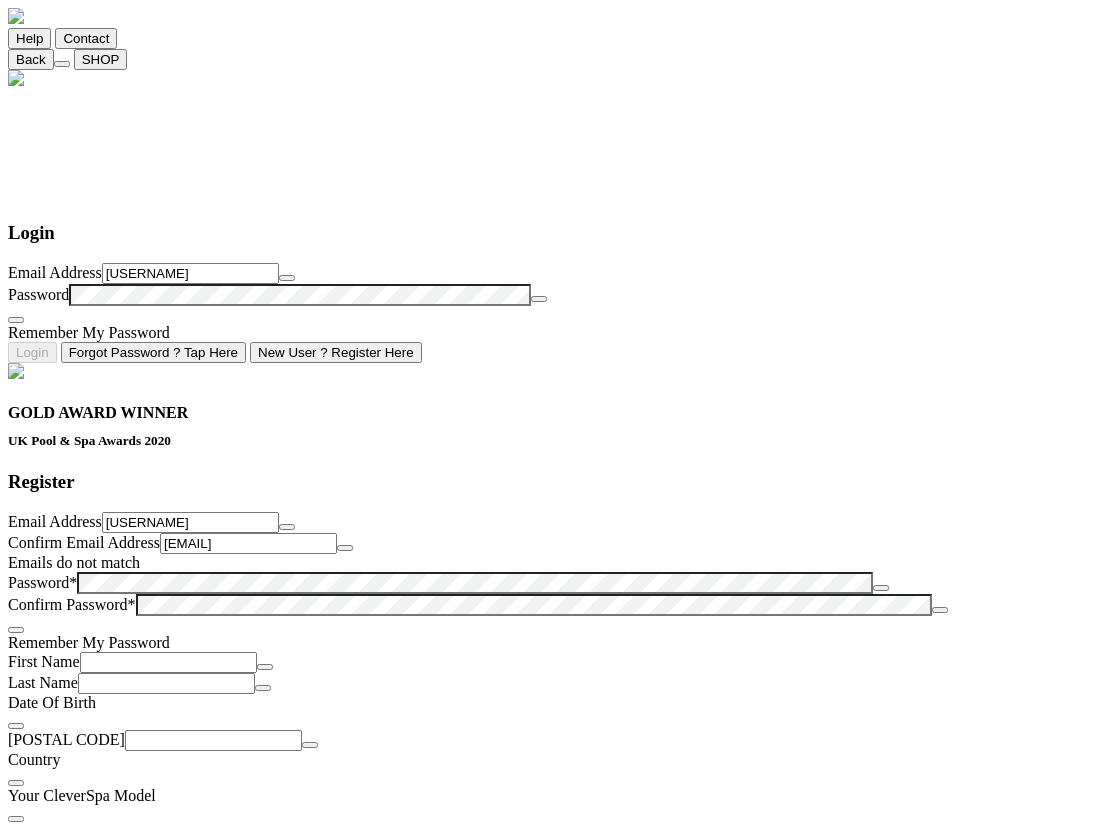 type on "andrewlong99@" 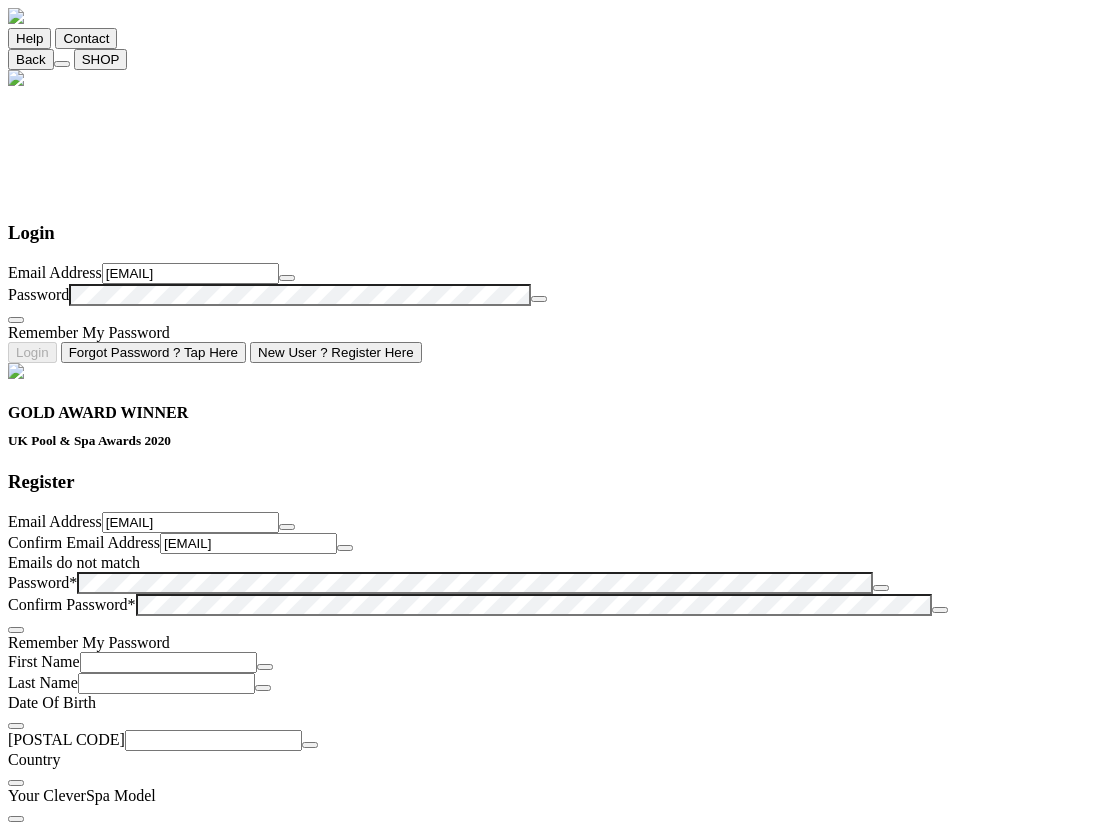 type on "andrewlong99@a" 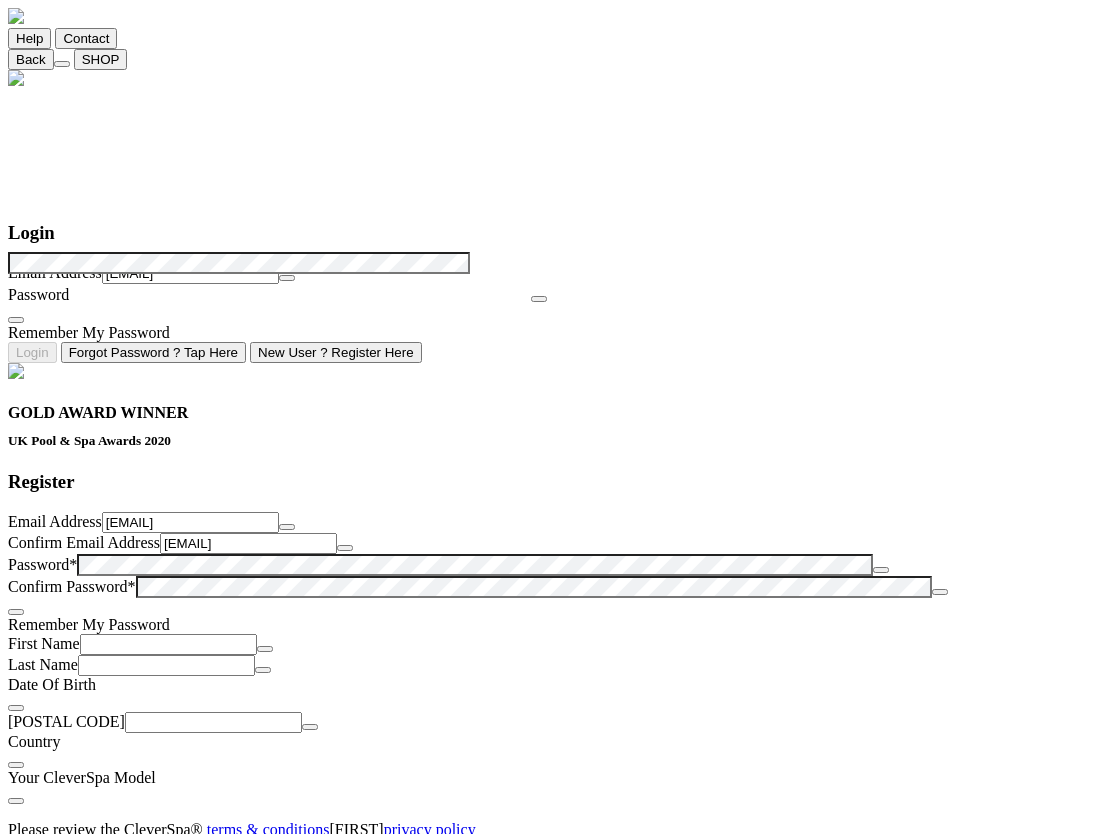 scroll, scrollTop: 162, scrollLeft: 0, axis: vertical 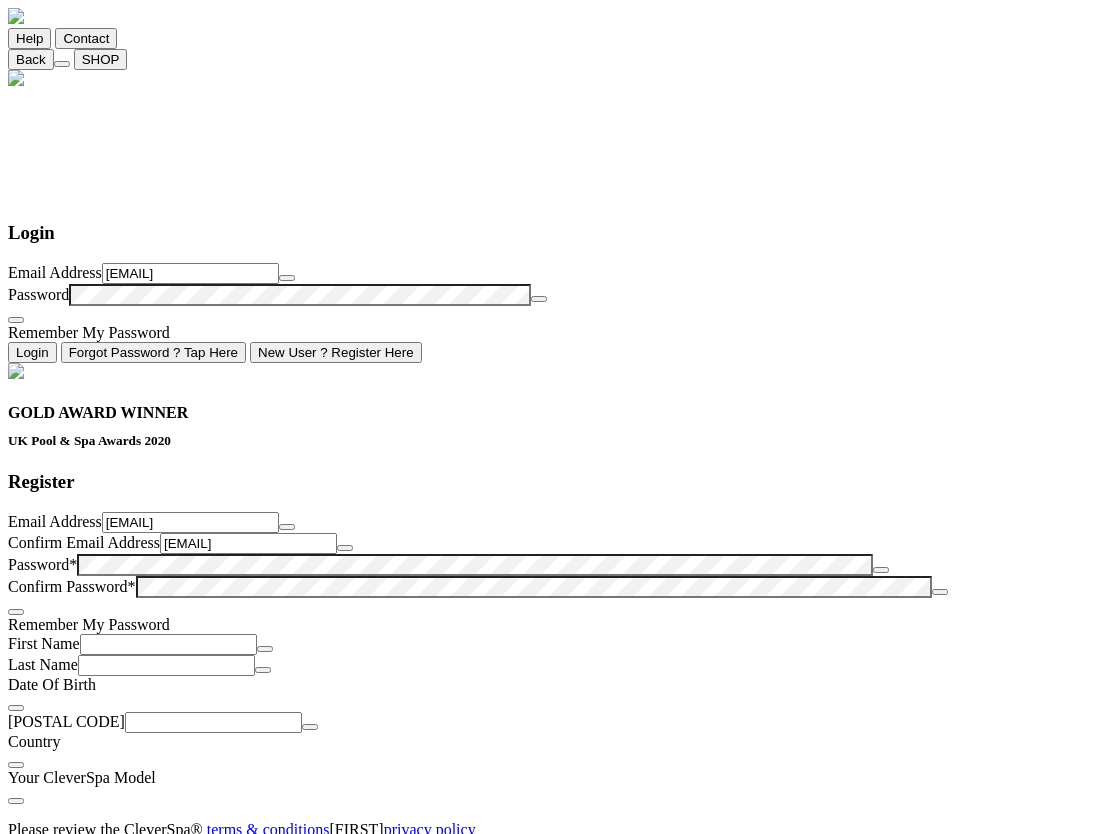 click on "Password" 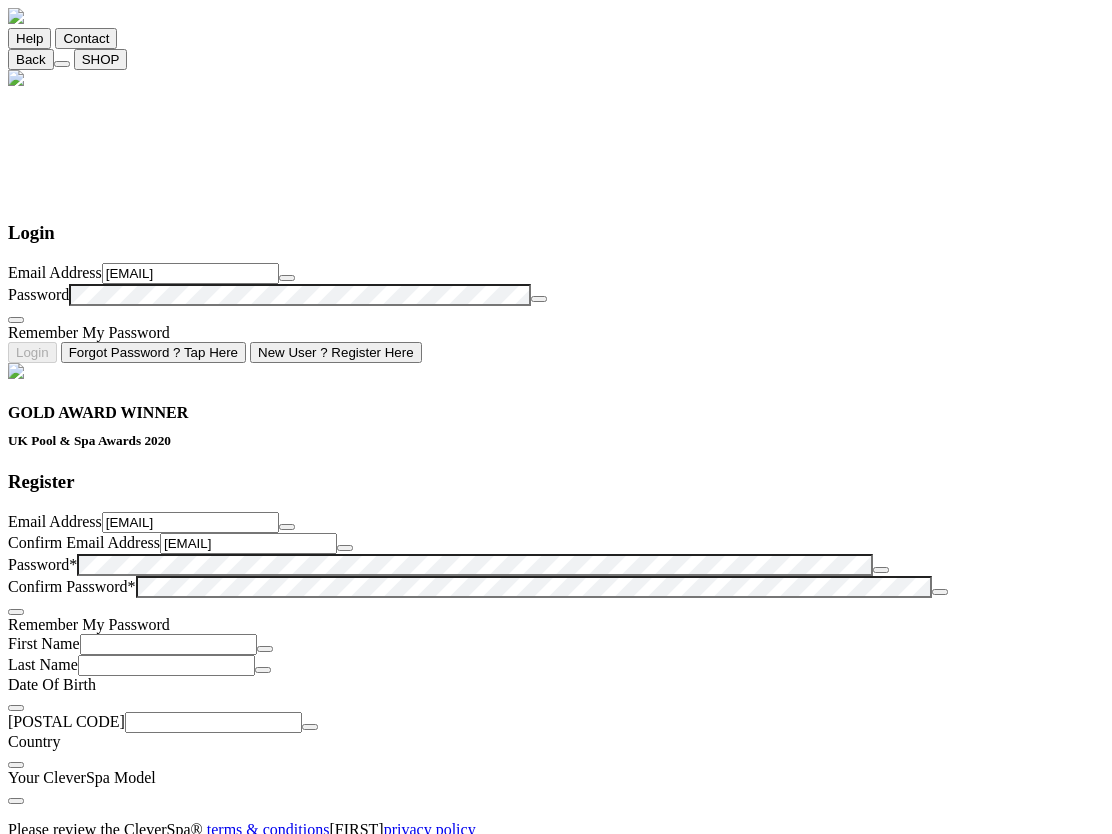 click on "Forgot Password ? Tap Here" 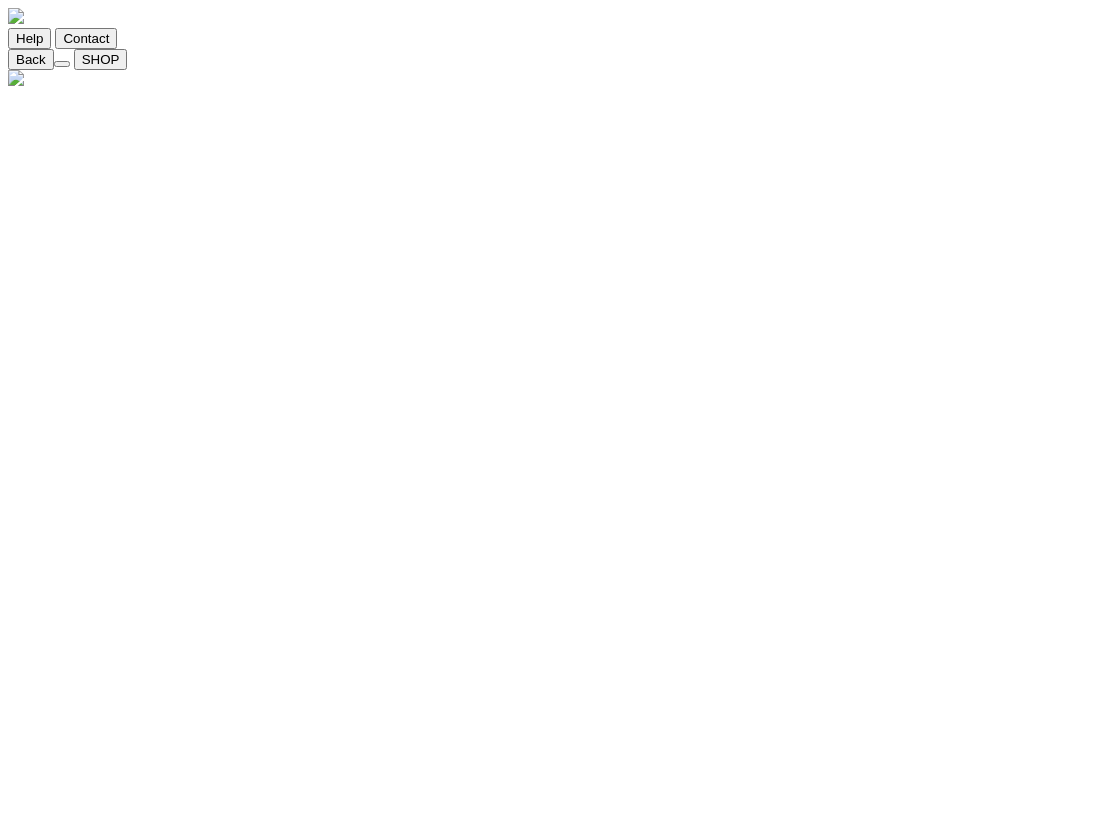 click on "Confirm" 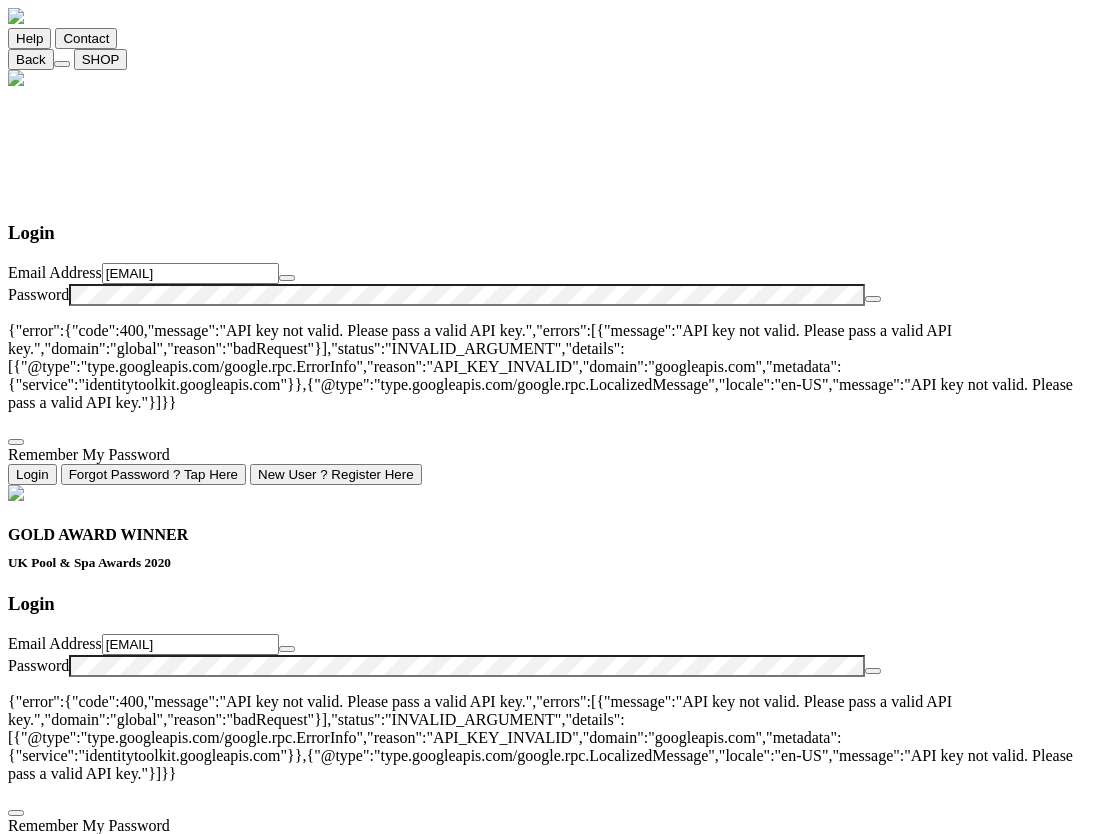 click 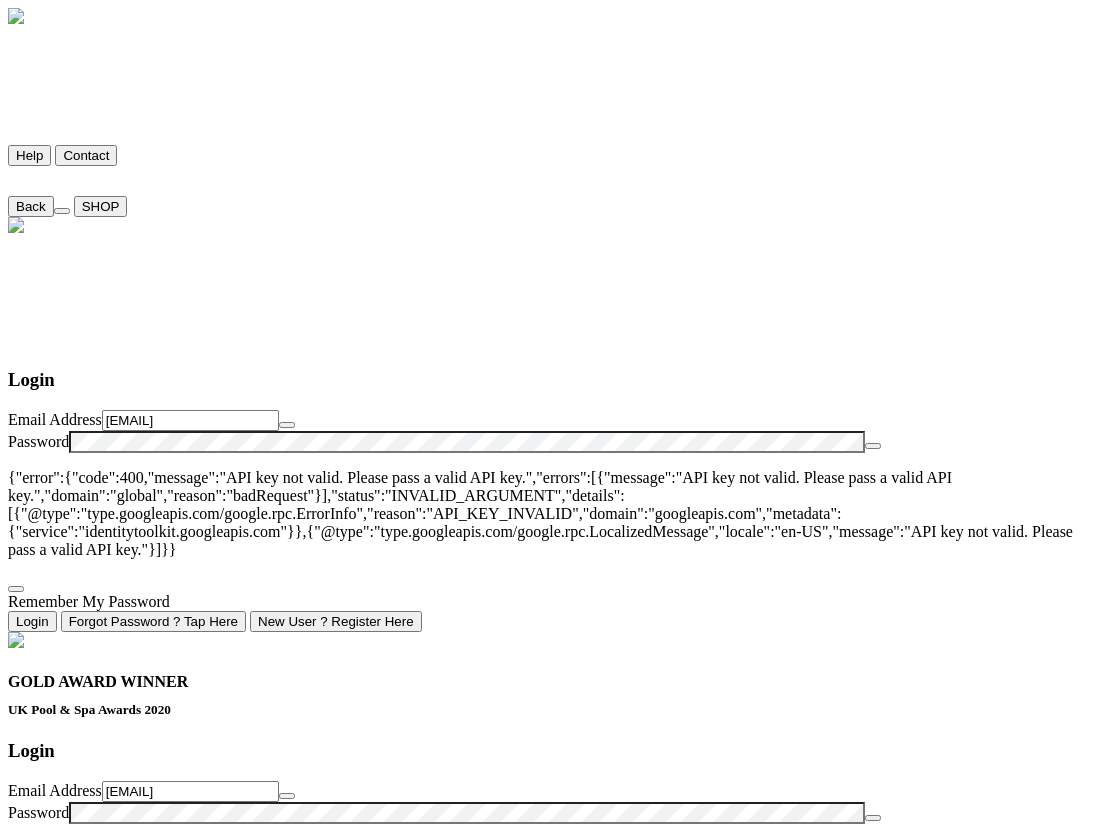 click on "Help" 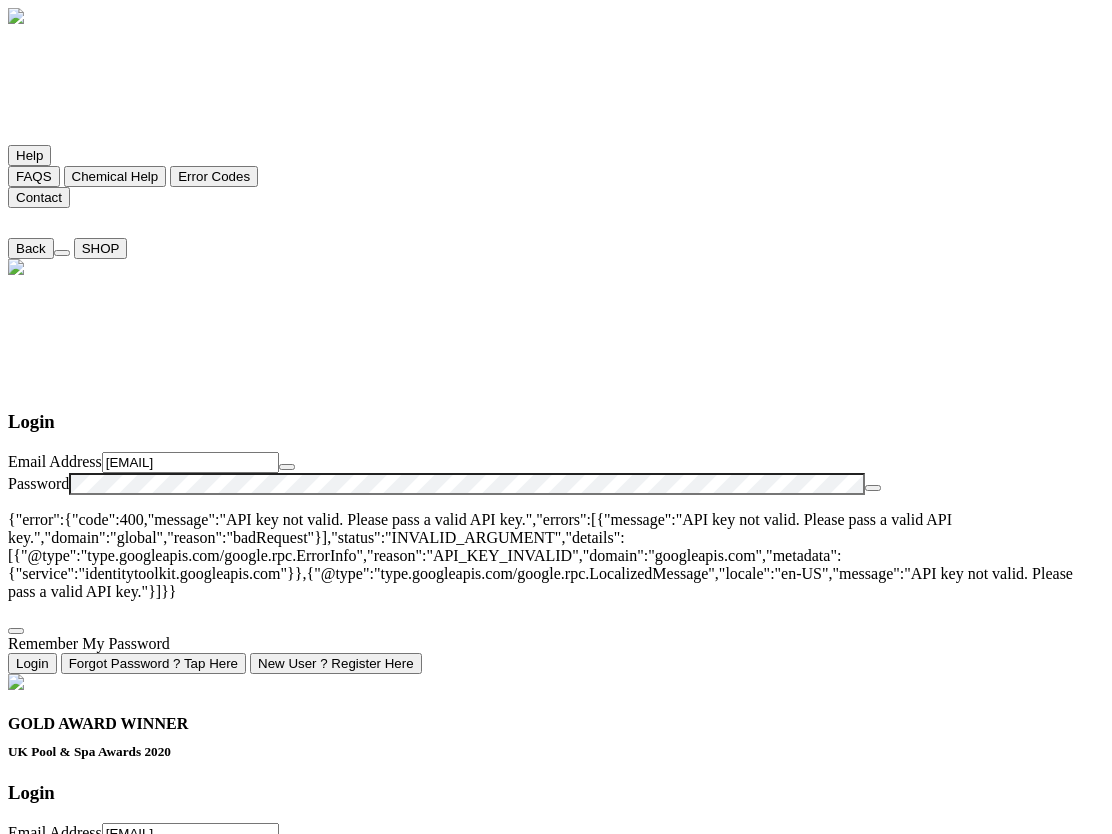 click on "Help" 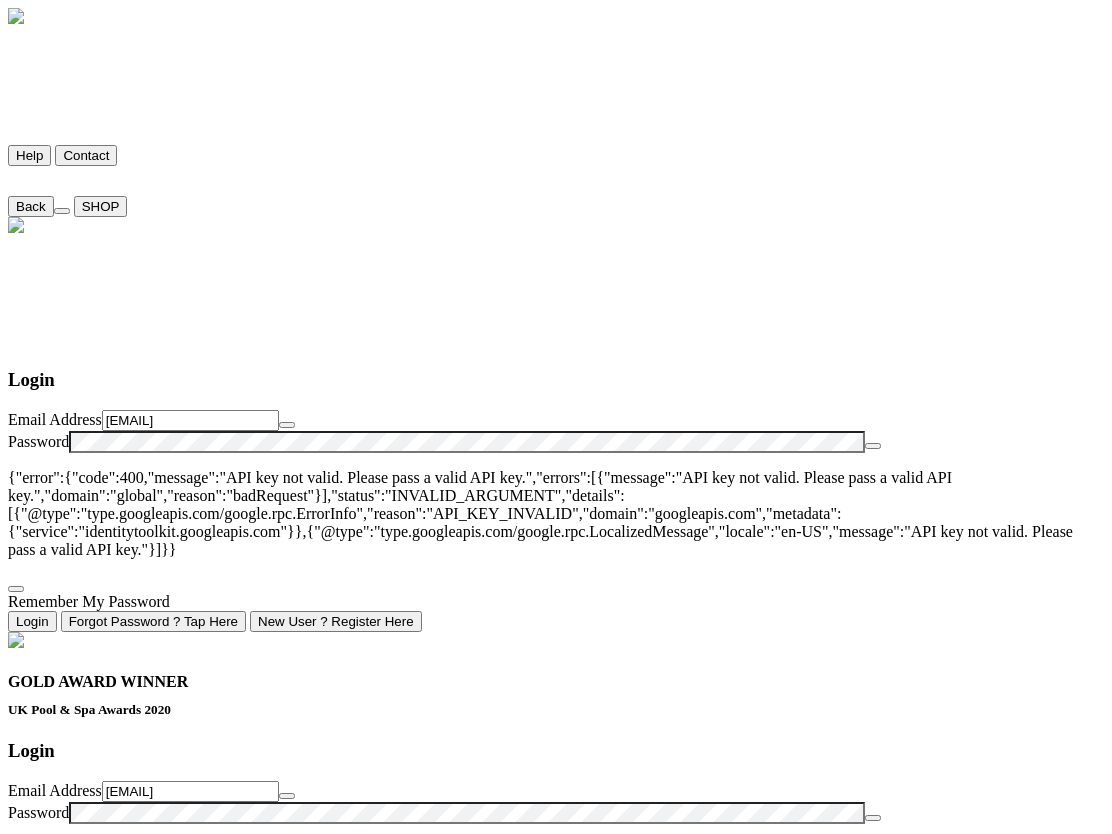 click at bounding box center [8, 196] 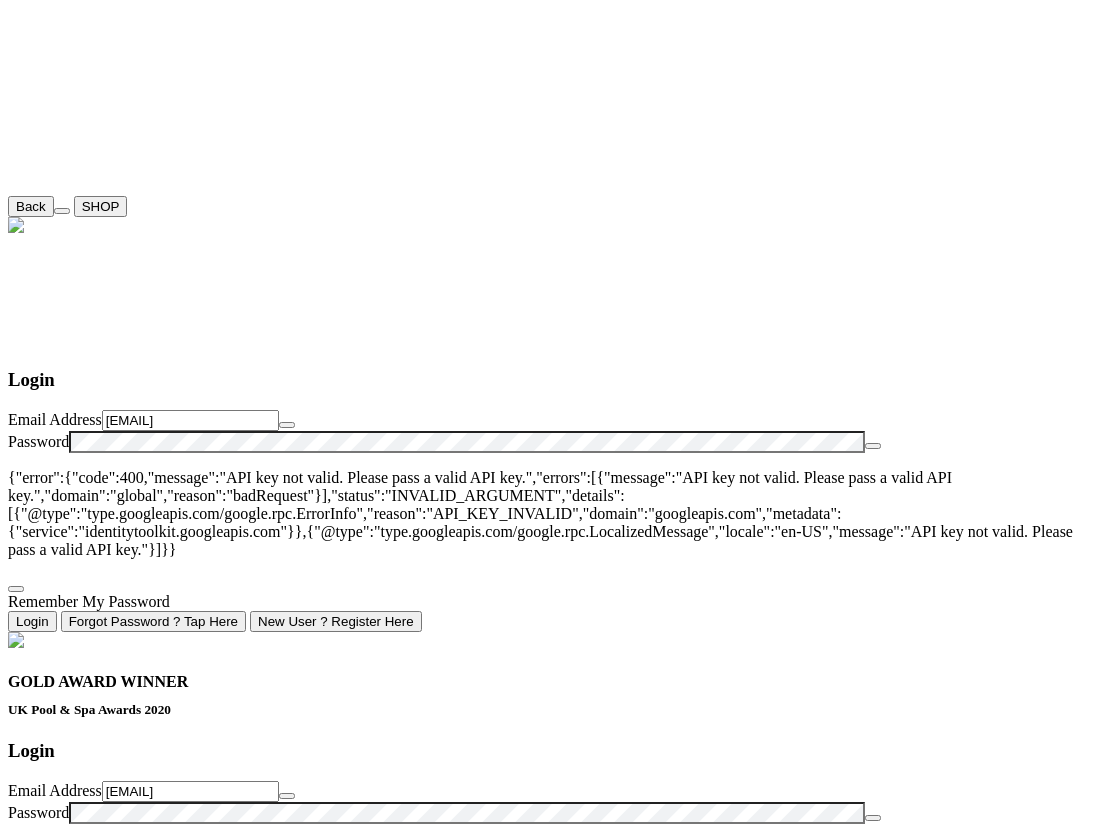 click on "SHOP" 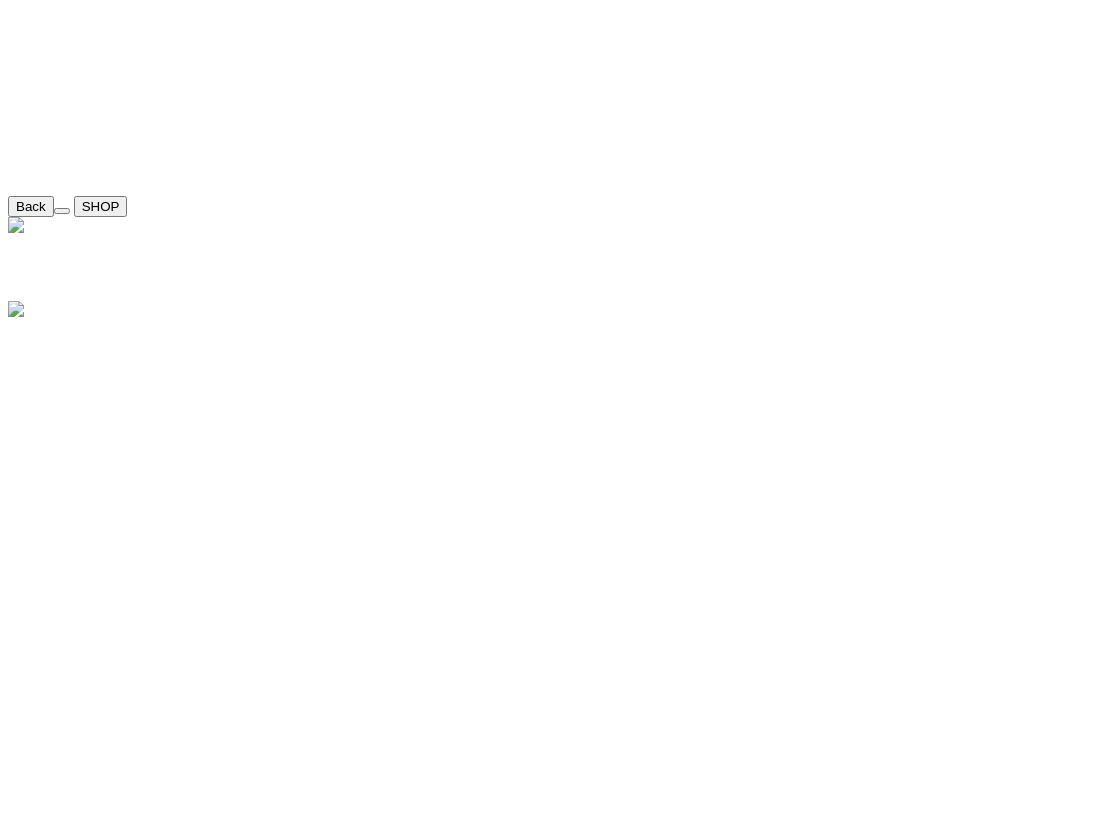 click 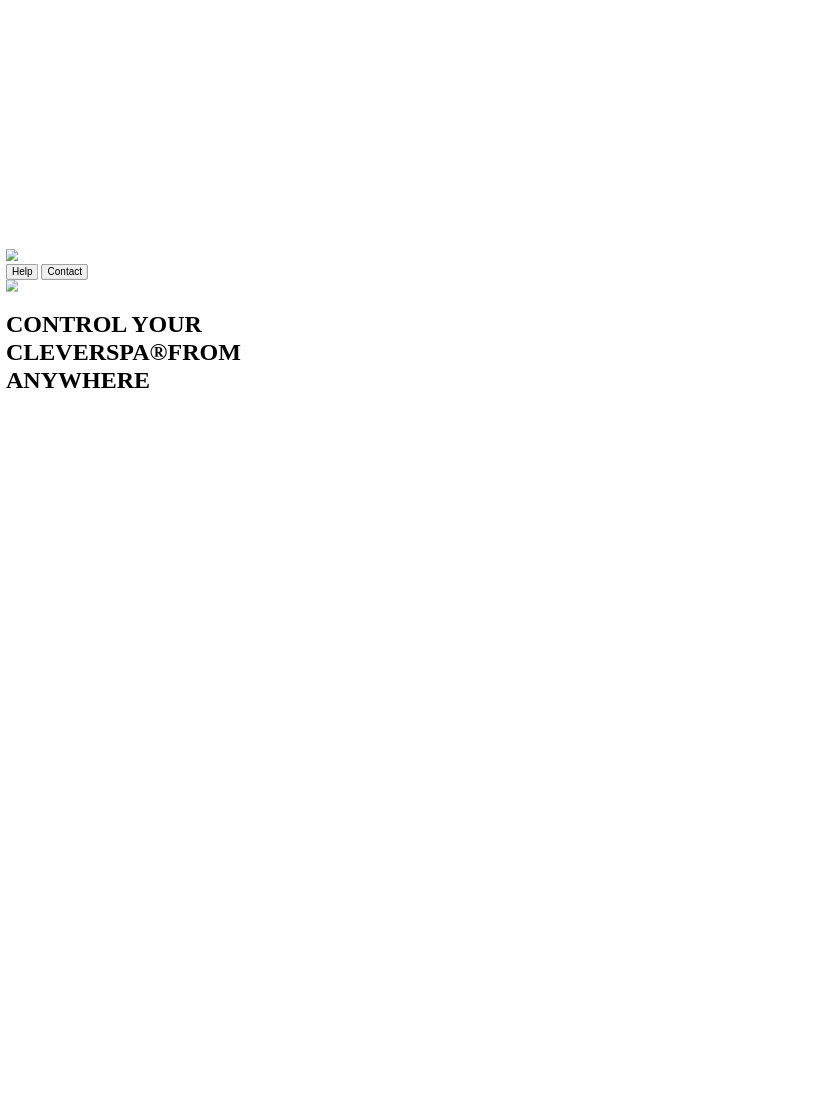 scroll, scrollTop: 0, scrollLeft: 0, axis: both 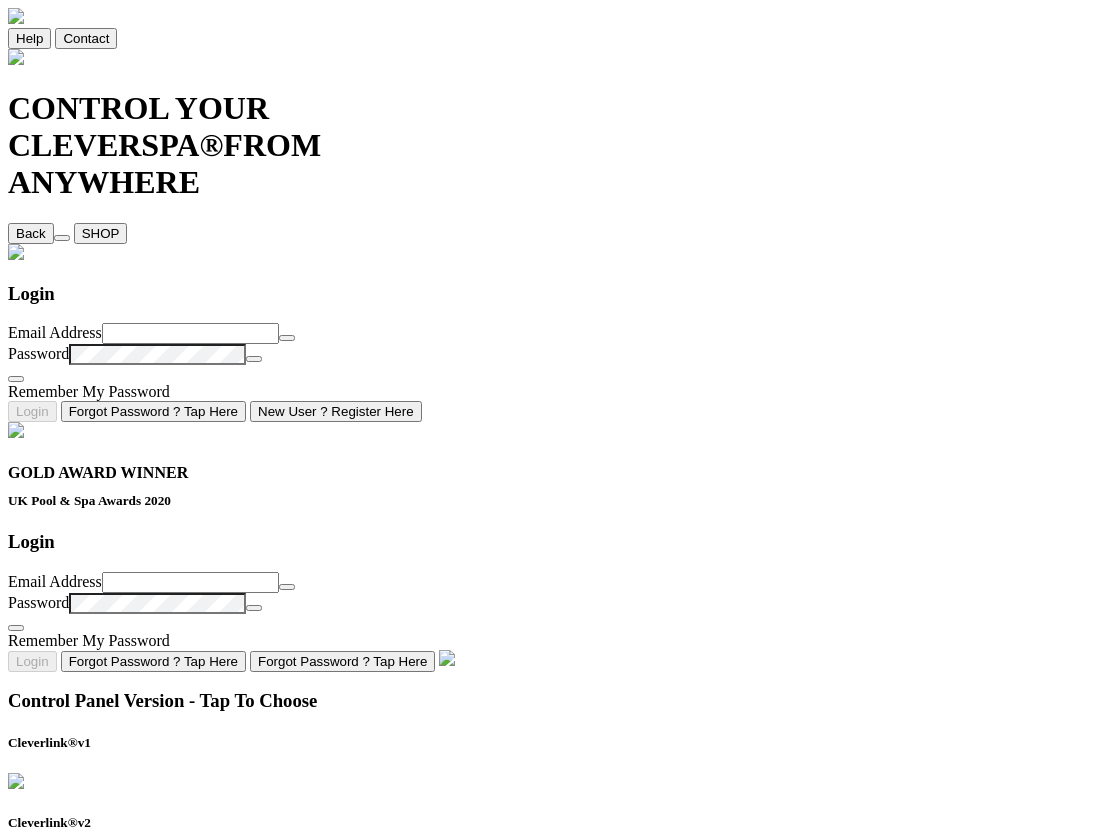 type on "[COUNTRY_CODE]" 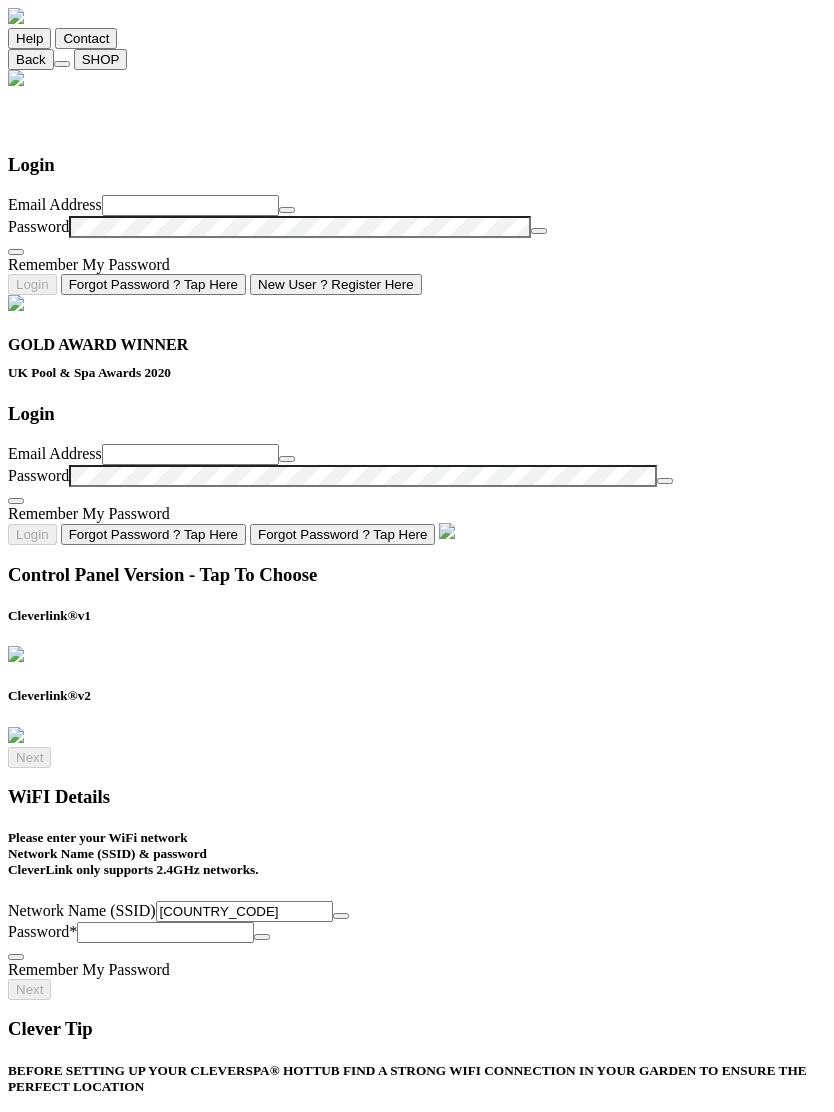 click on "New User ? Register Here" 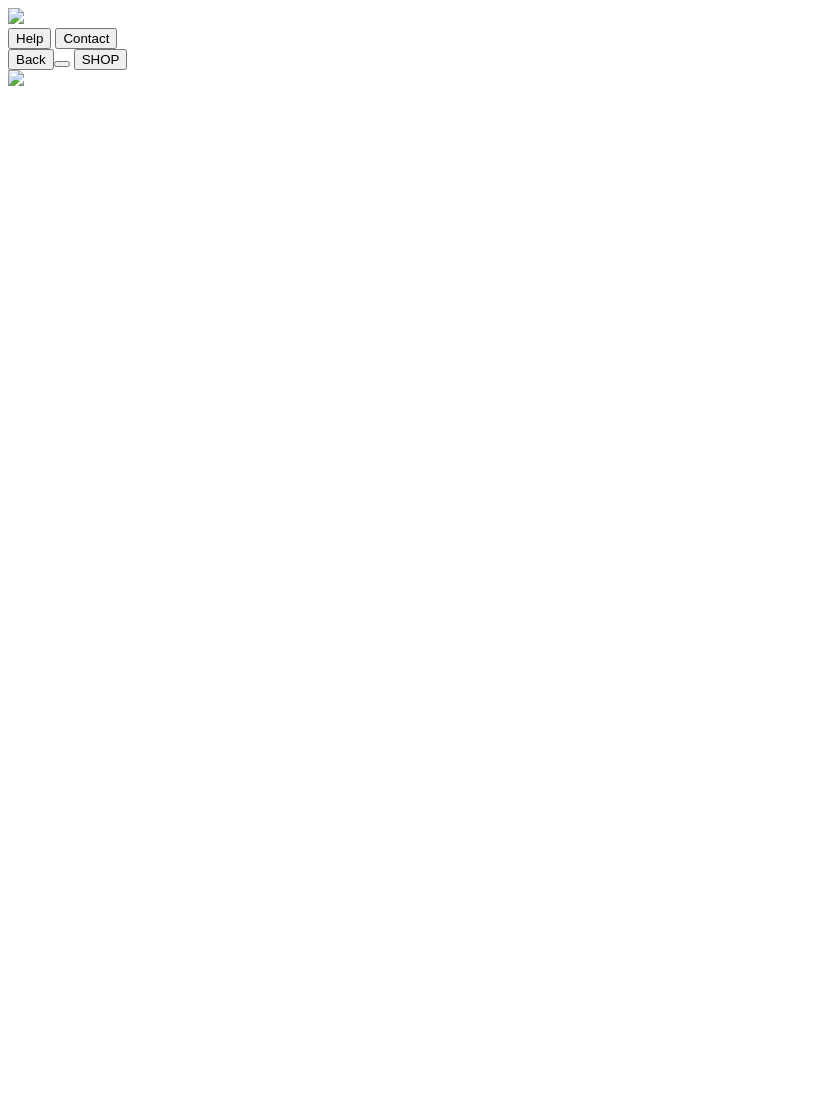 click at bounding box center (-818, 733) 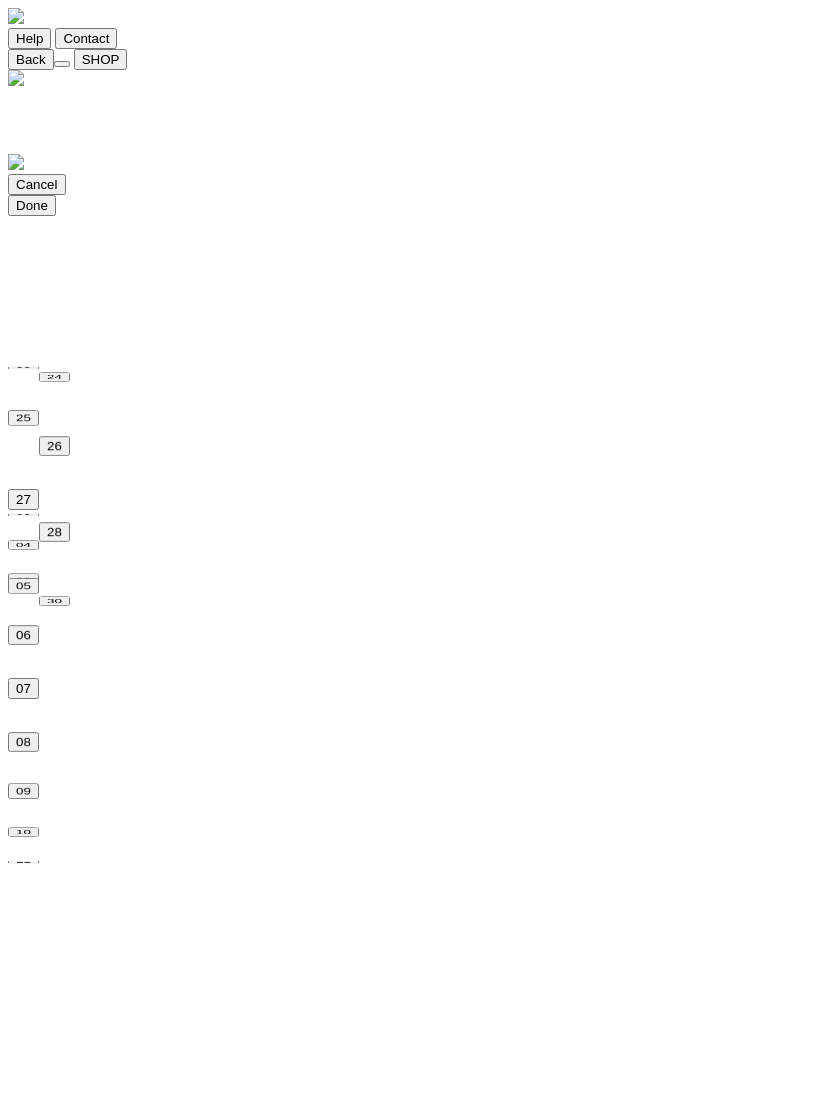 click 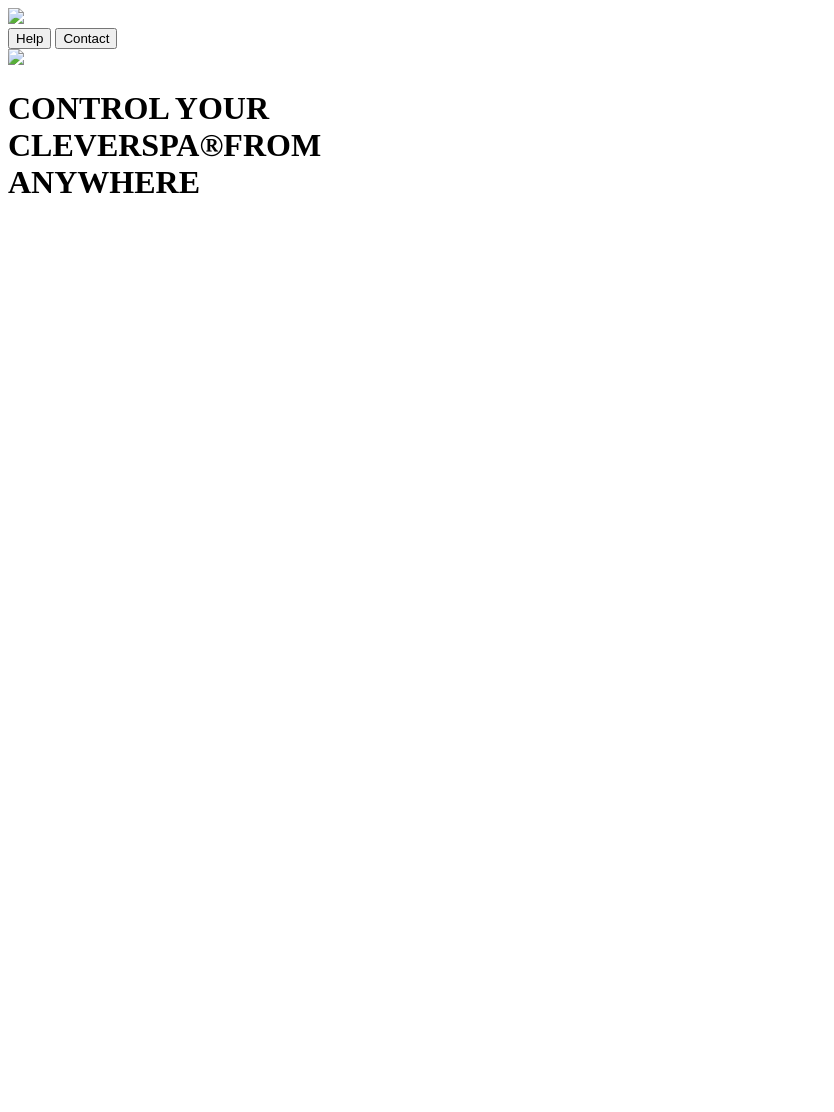 scroll, scrollTop: 0, scrollLeft: 0, axis: both 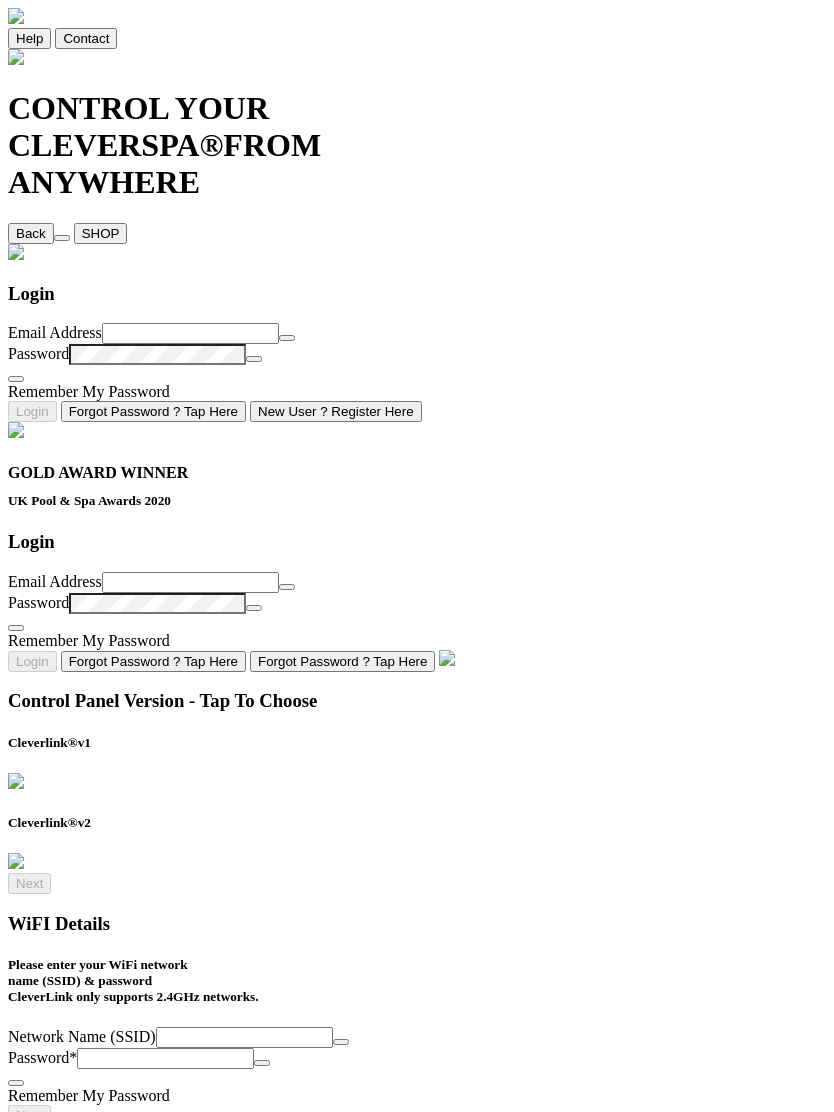 type on "BT-RKA3PR" 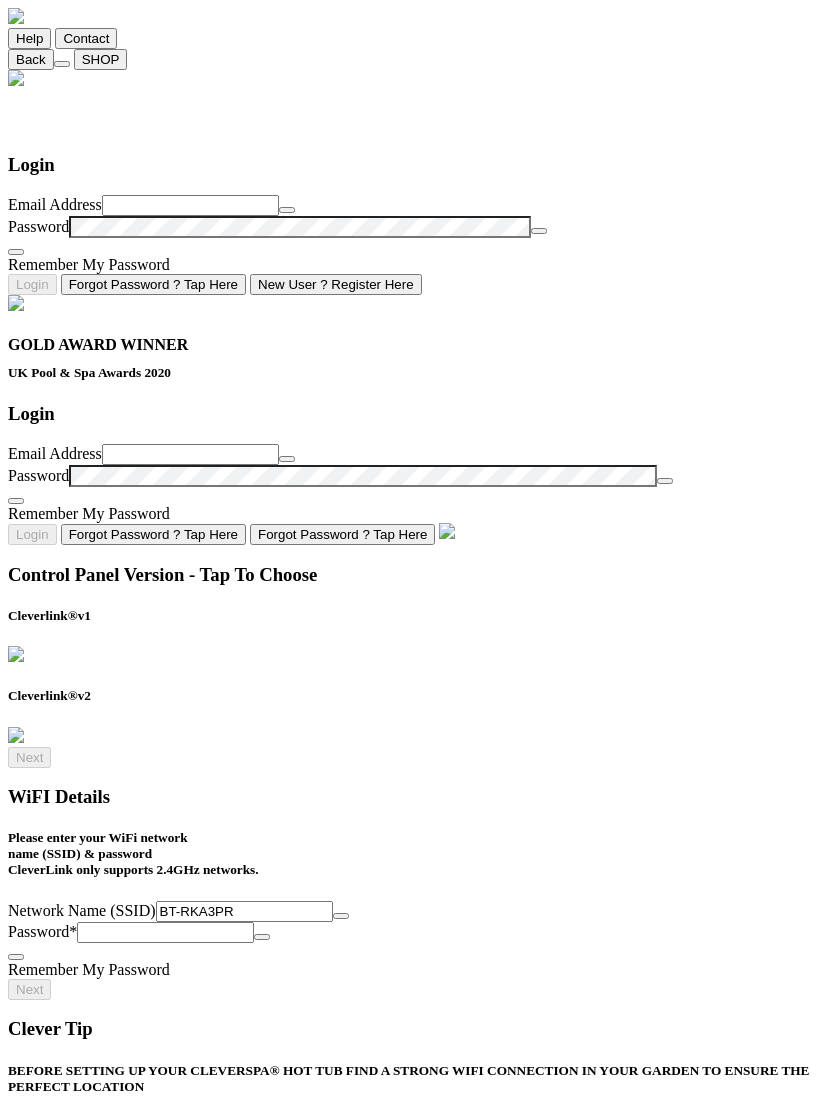 click on "New User ? Register Here" 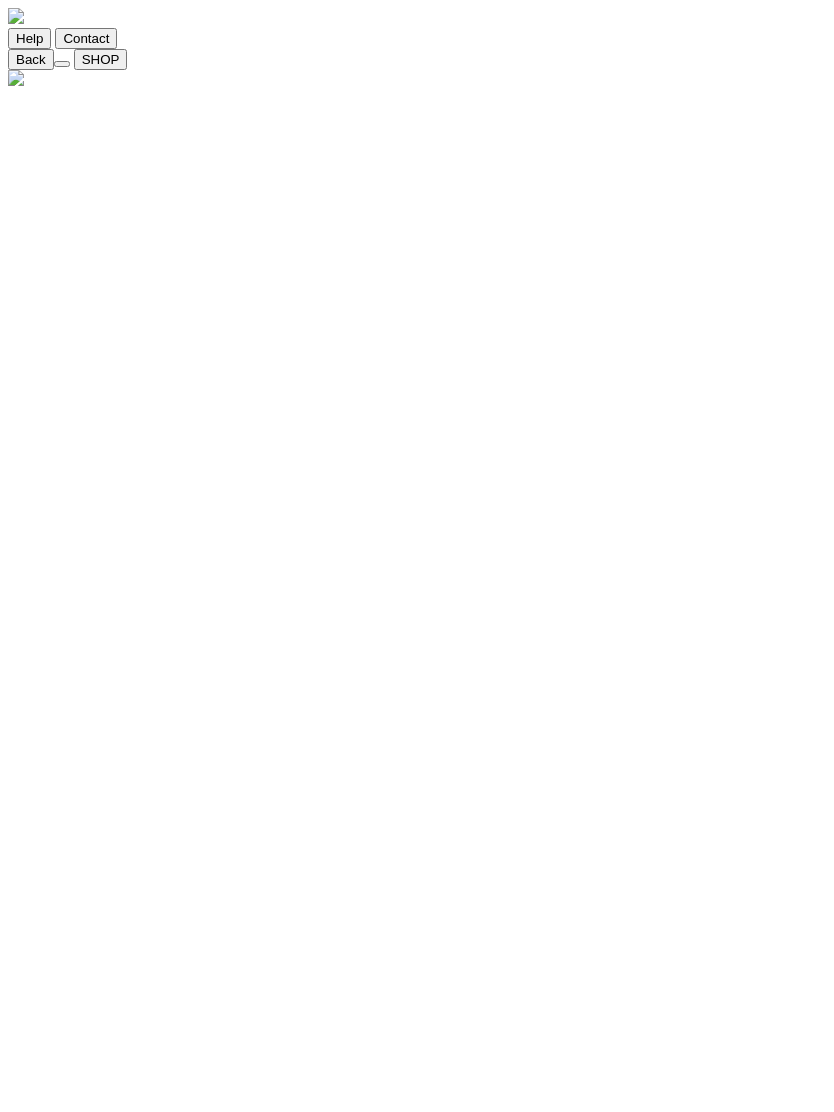 click at bounding box center (-818, 640) 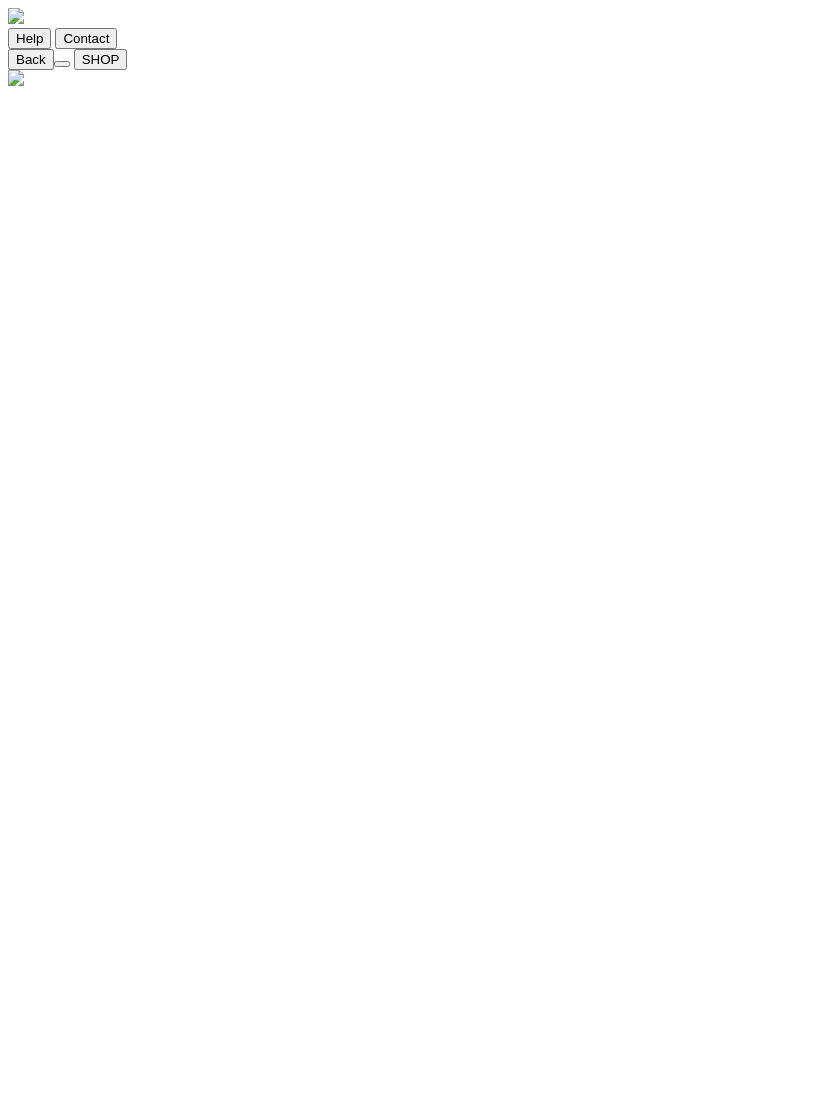 type on "mi" 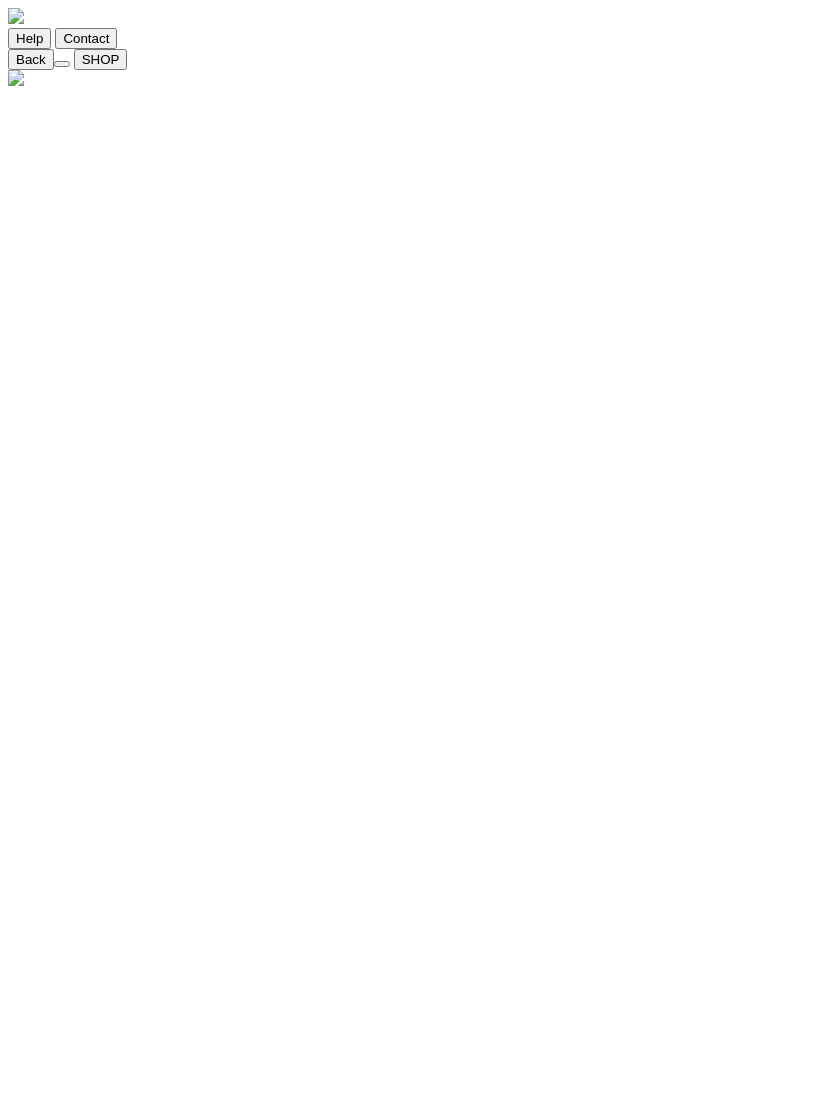type on "mini e1" 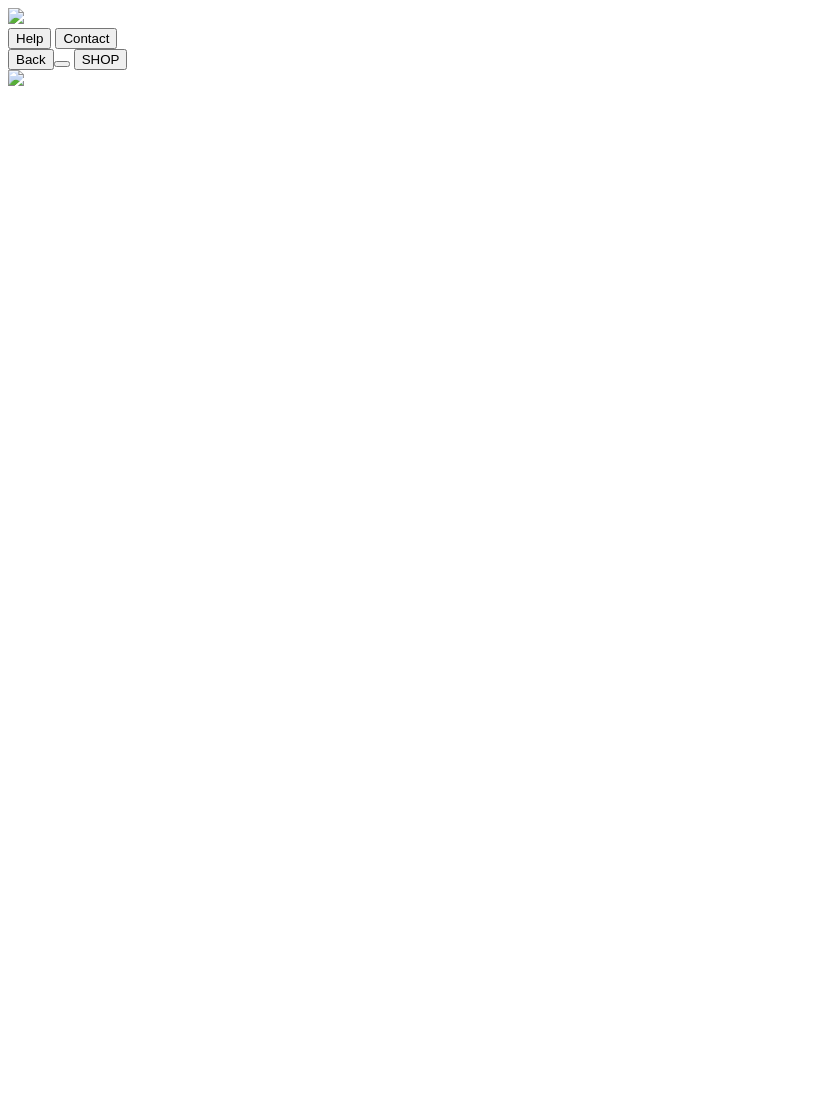 type on "minime1976@" 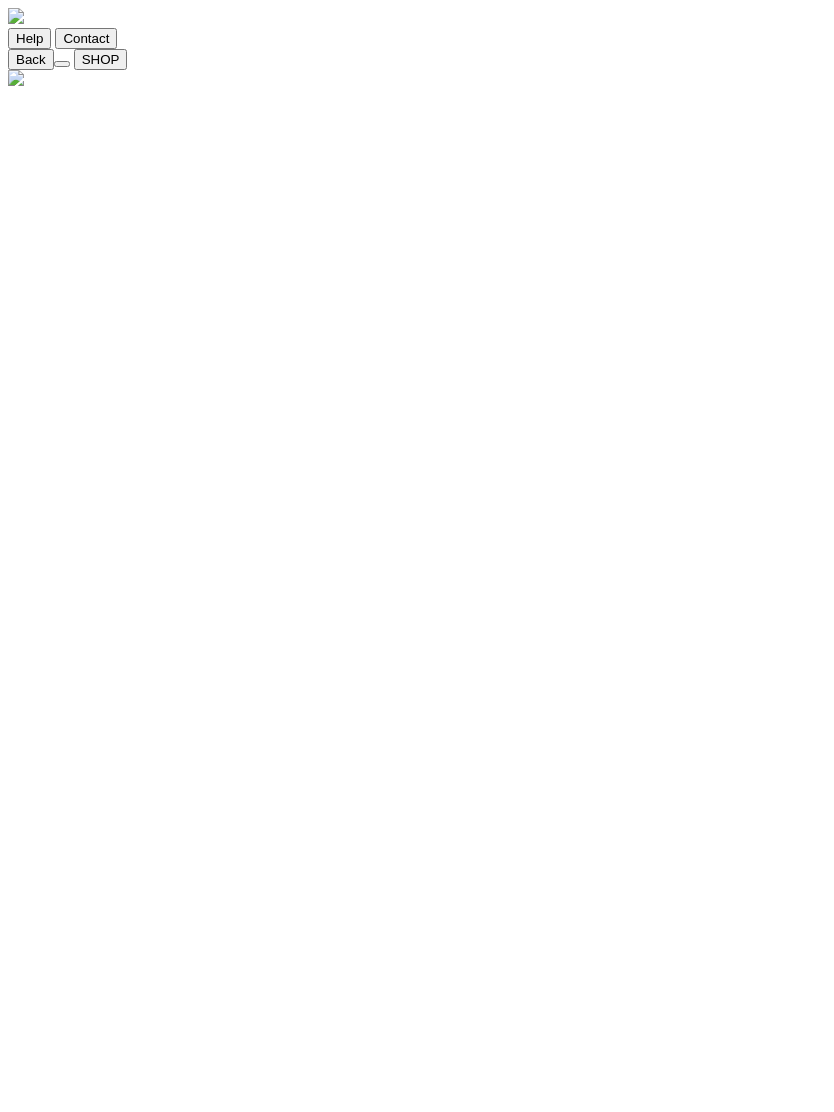 type on "minime1976@m" 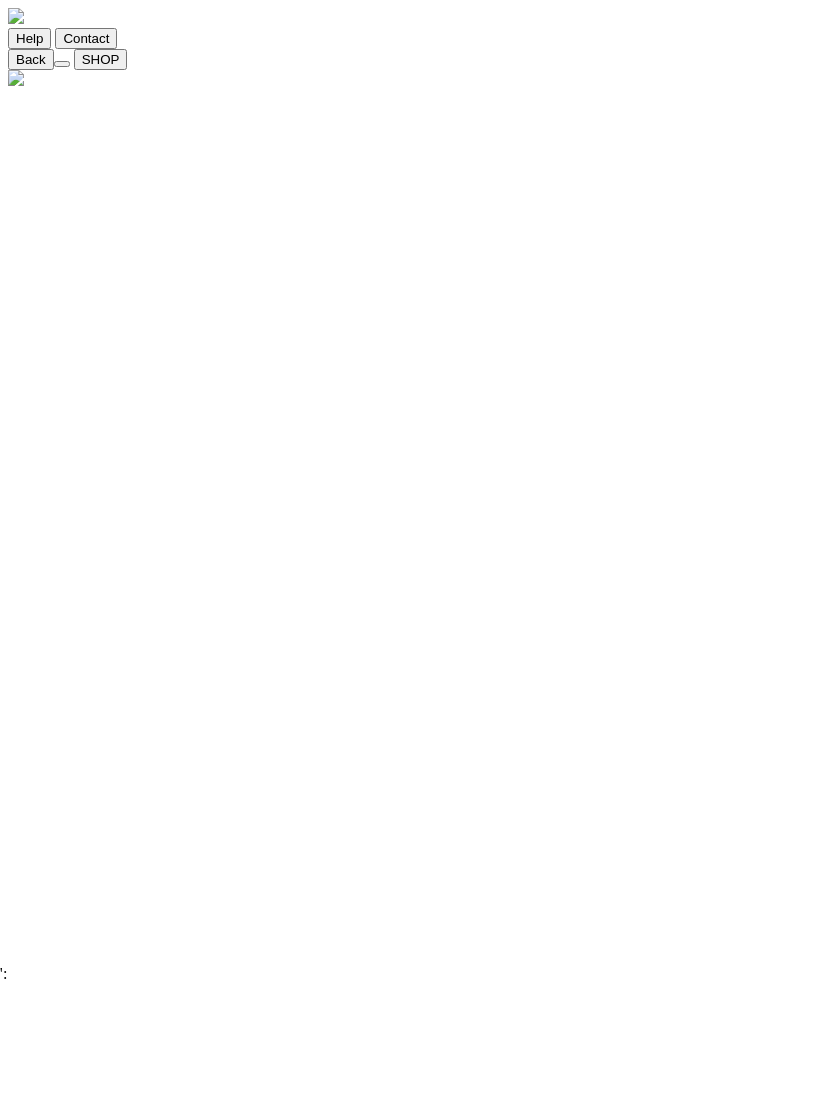 click on "Sign Me Up" 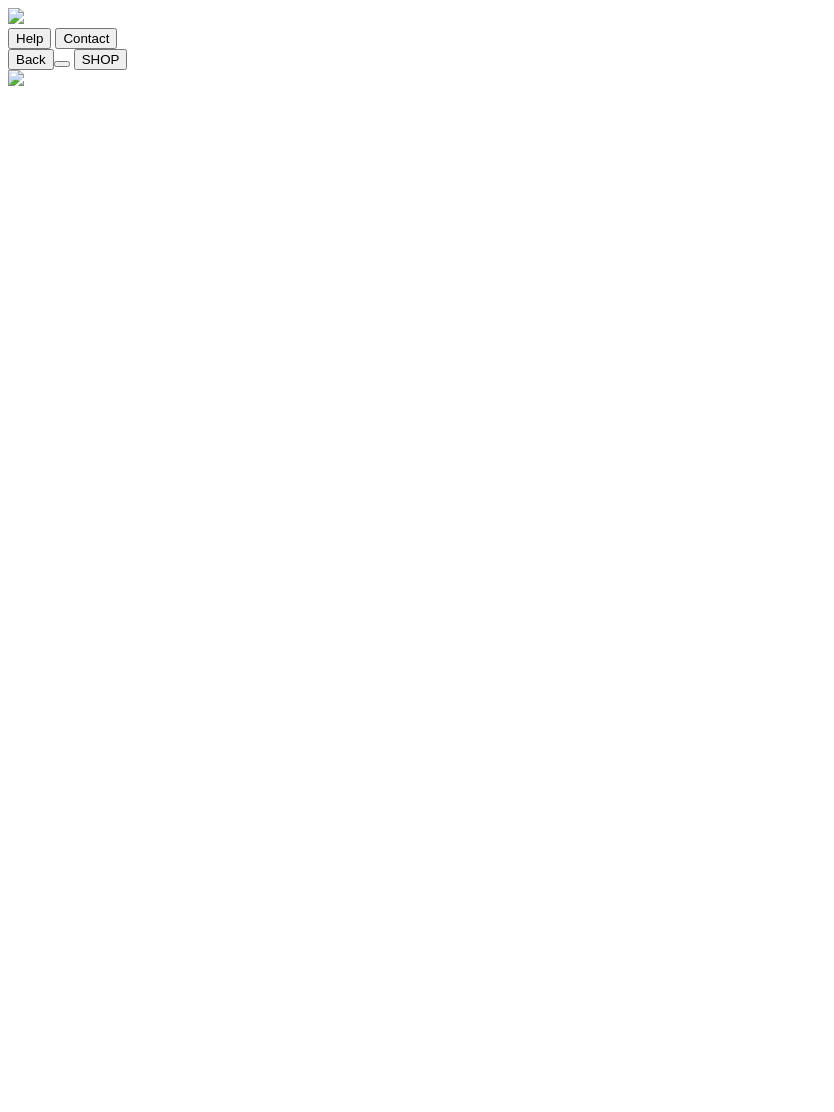 scroll, scrollTop: 1, scrollLeft: 0, axis: vertical 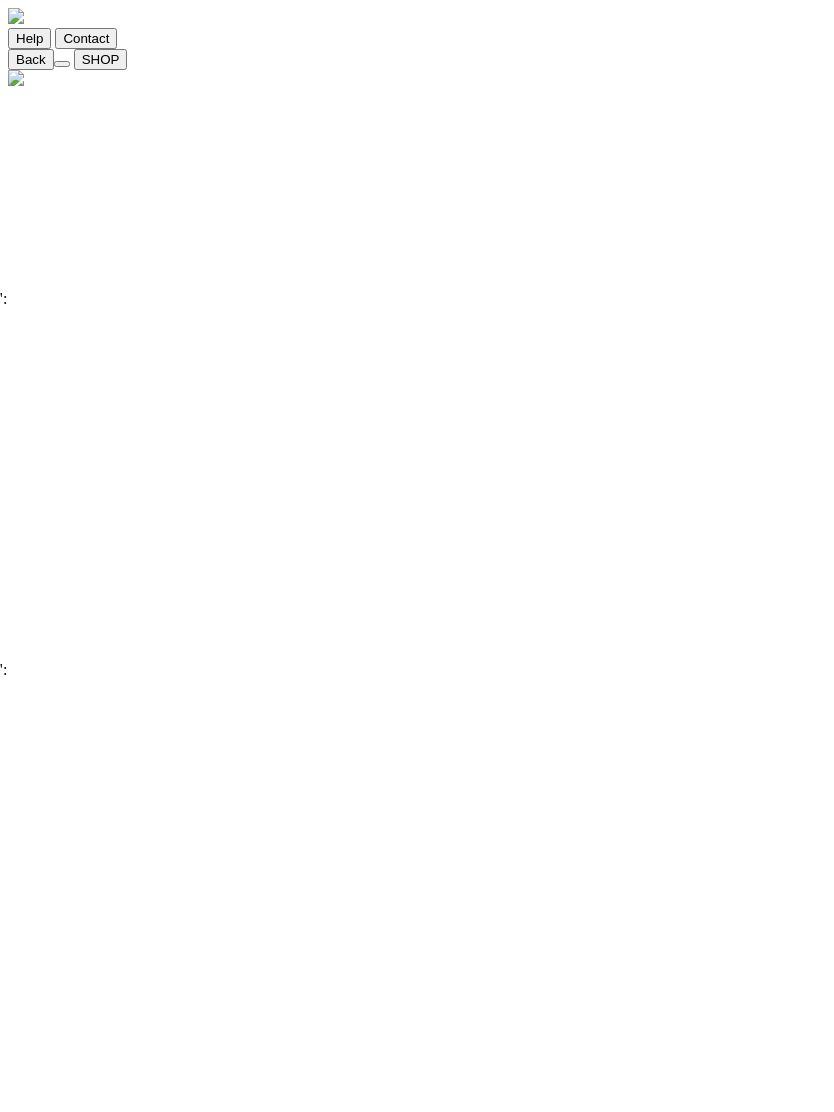 click 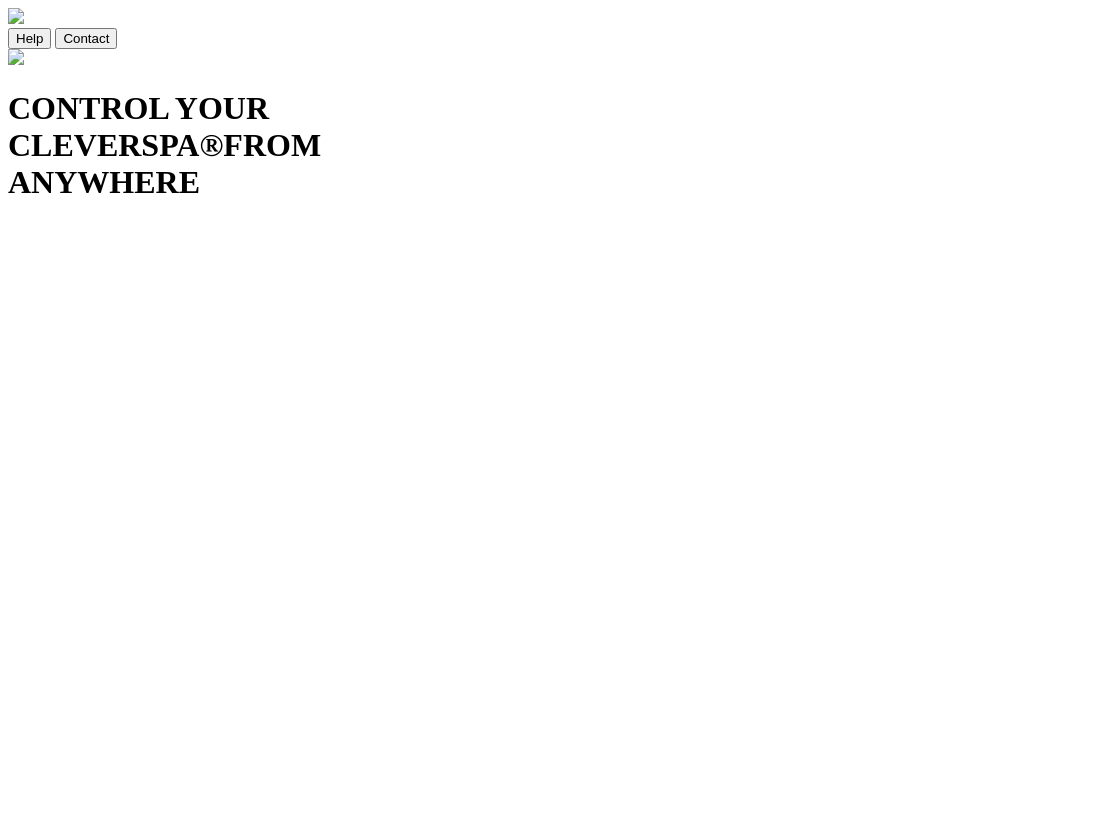 scroll, scrollTop: 0, scrollLeft: 0, axis: both 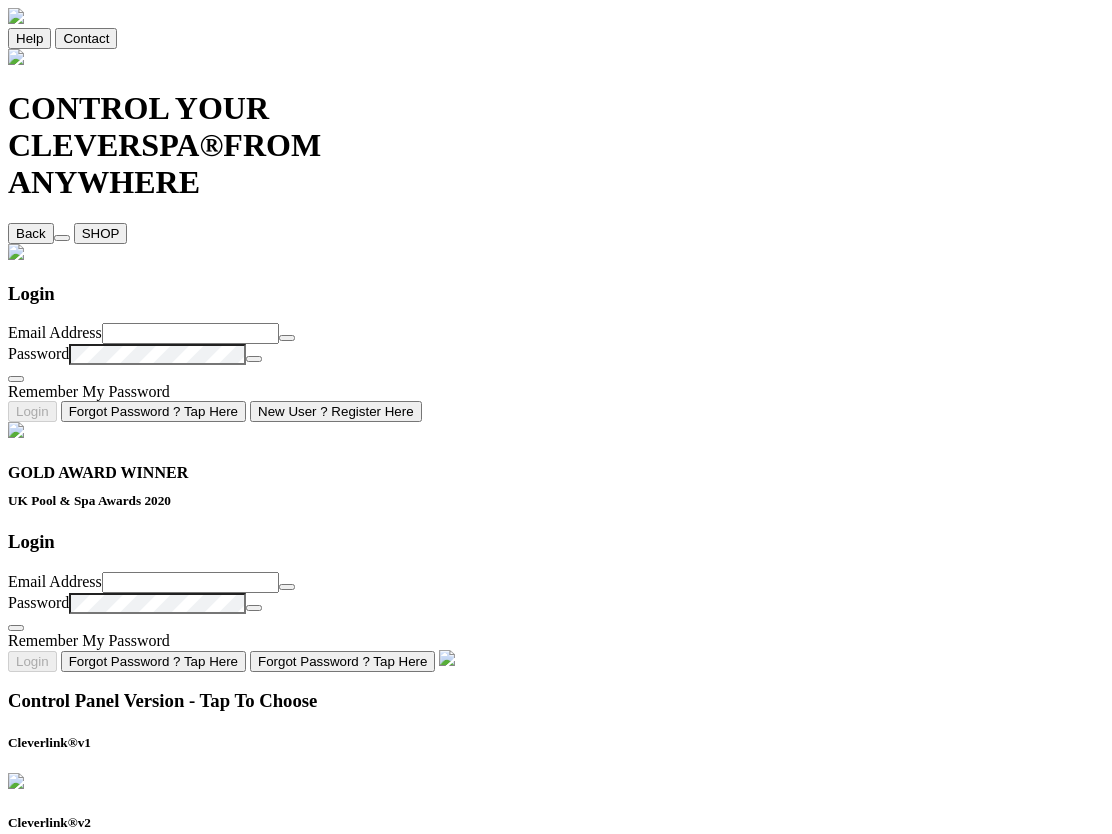 type on "BT-RKA3PR" 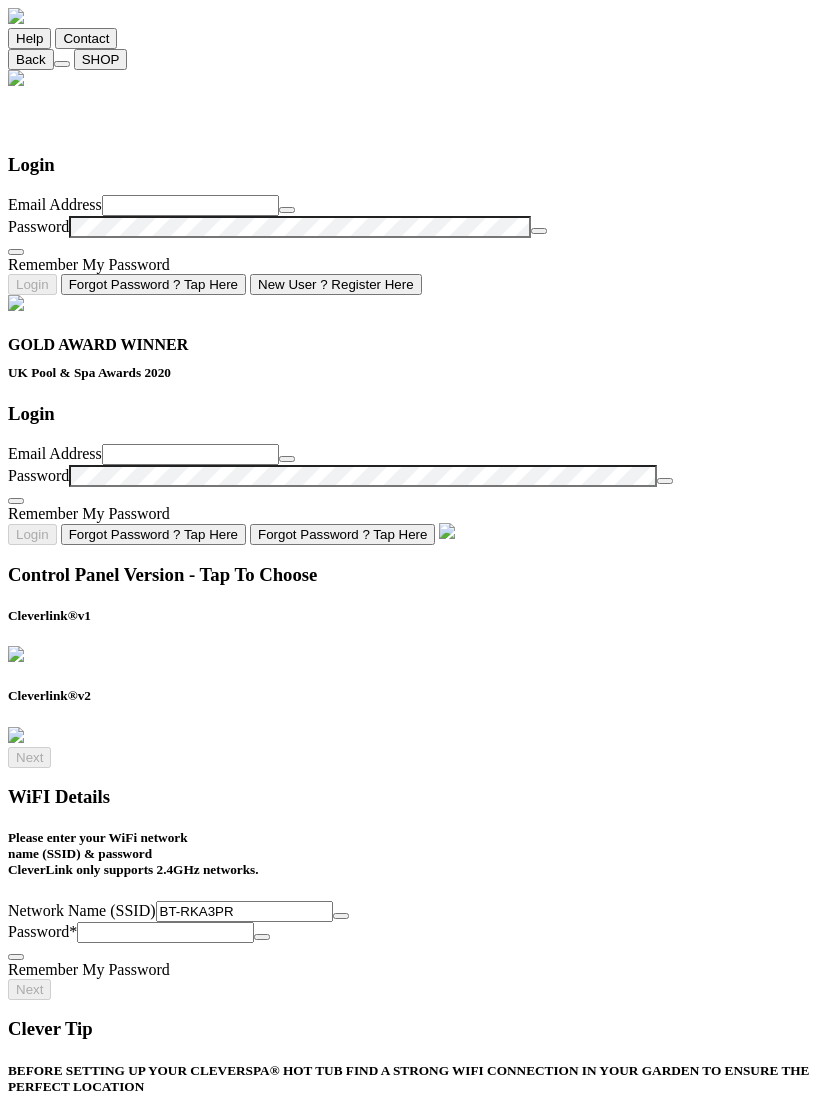 click on "SHOP" 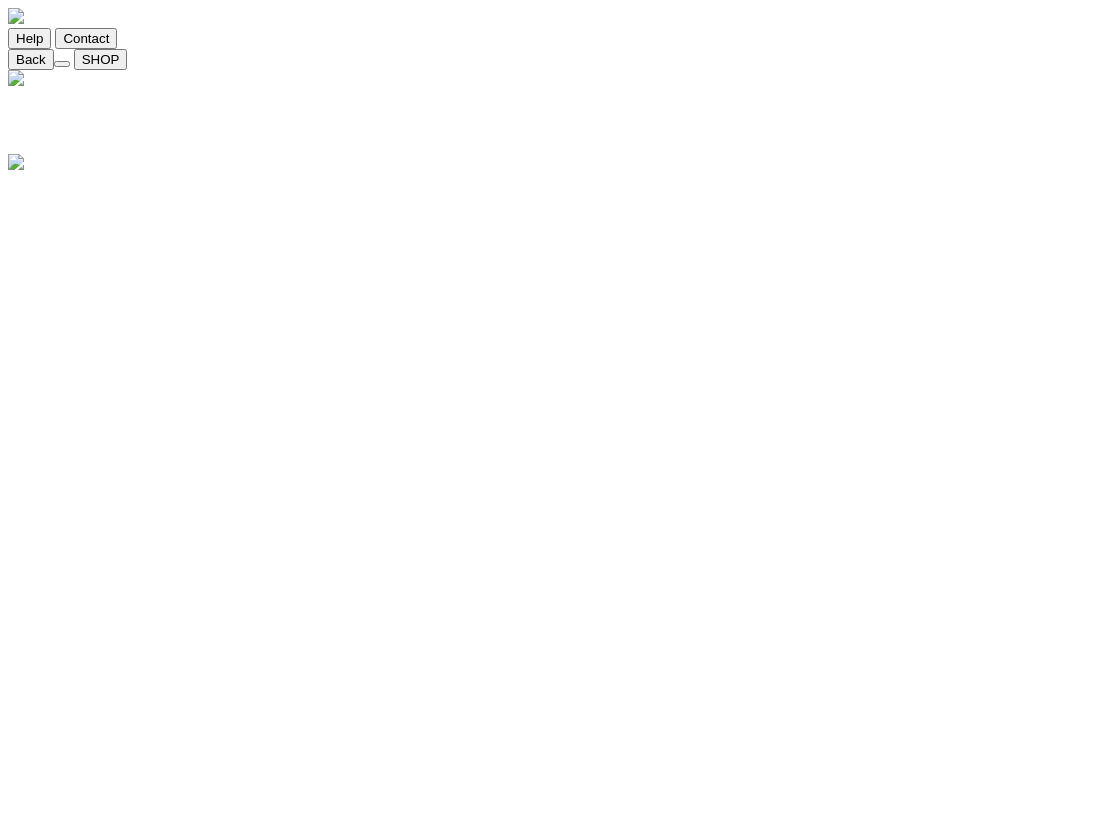 click 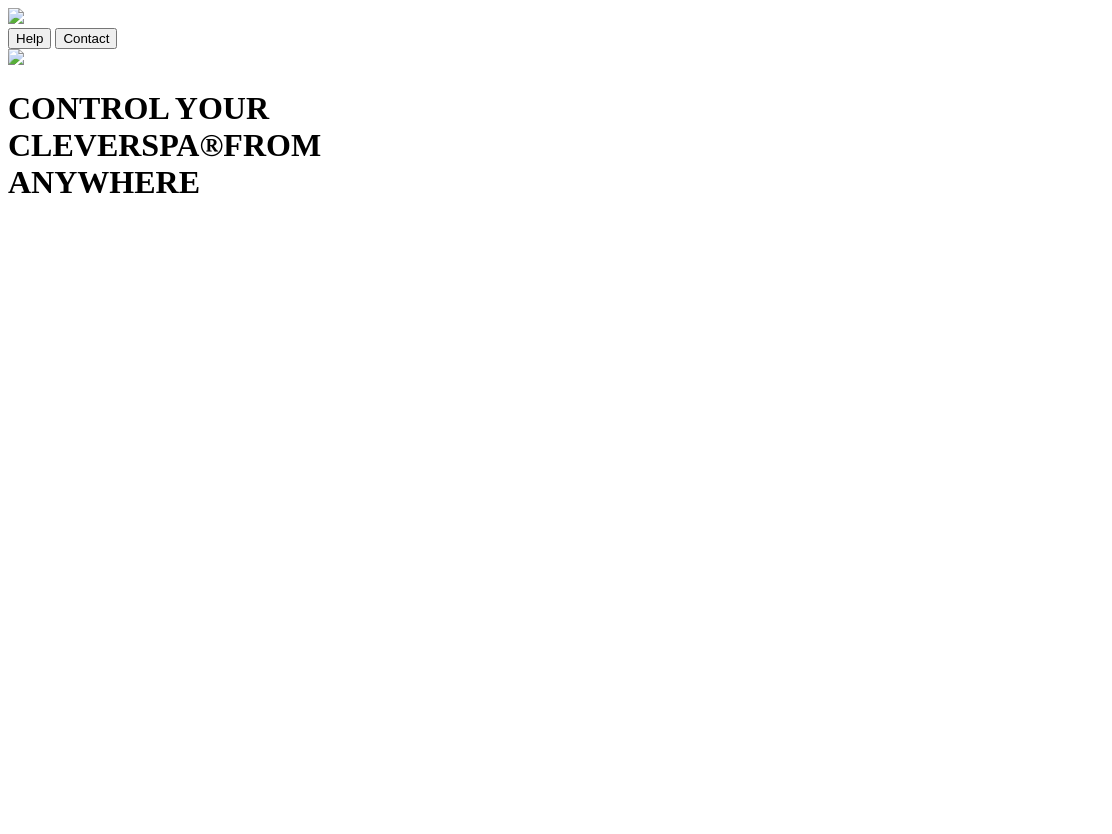 scroll, scrollTop: 0, scrollLeft: 0, axis: both 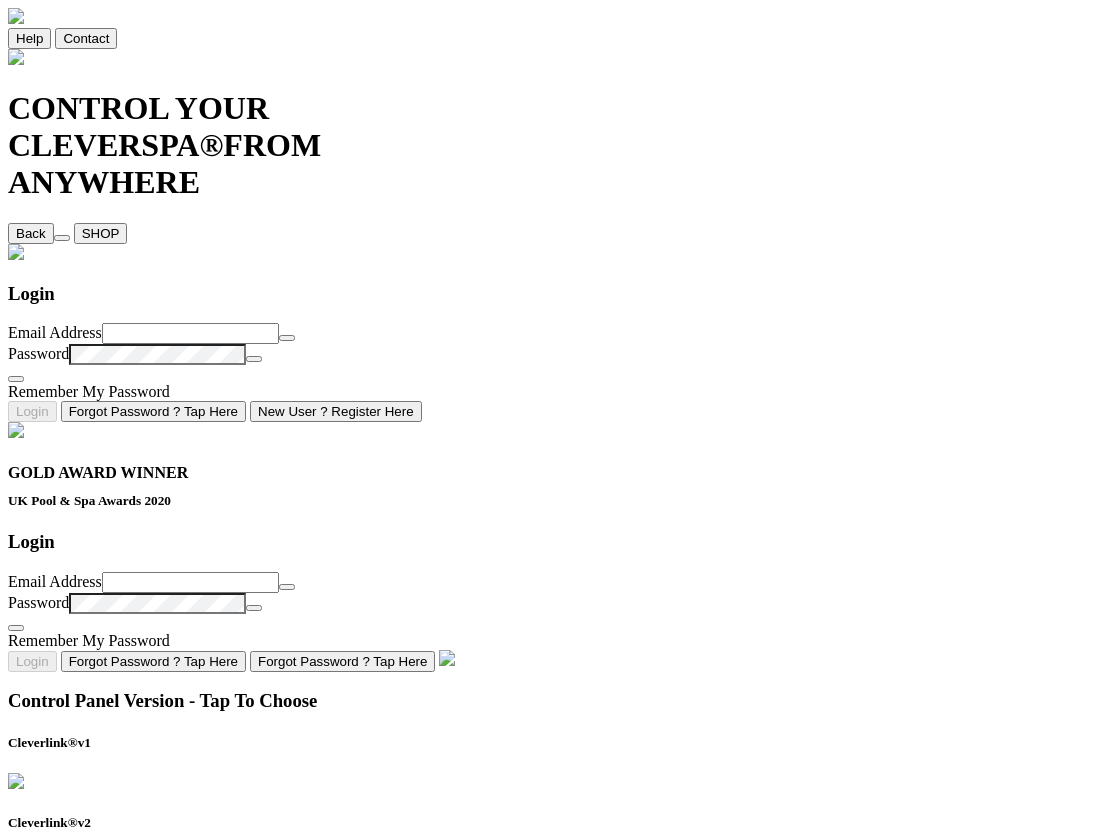 type on "BT-RKA3PR" 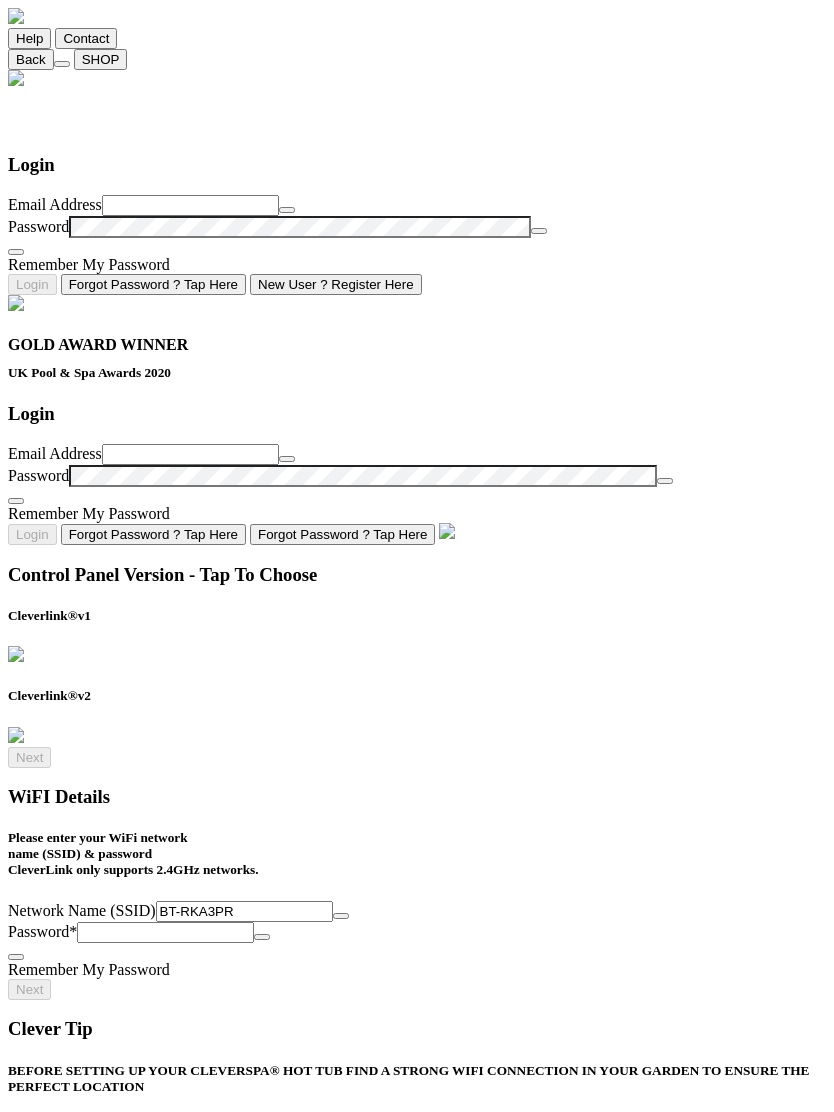 click 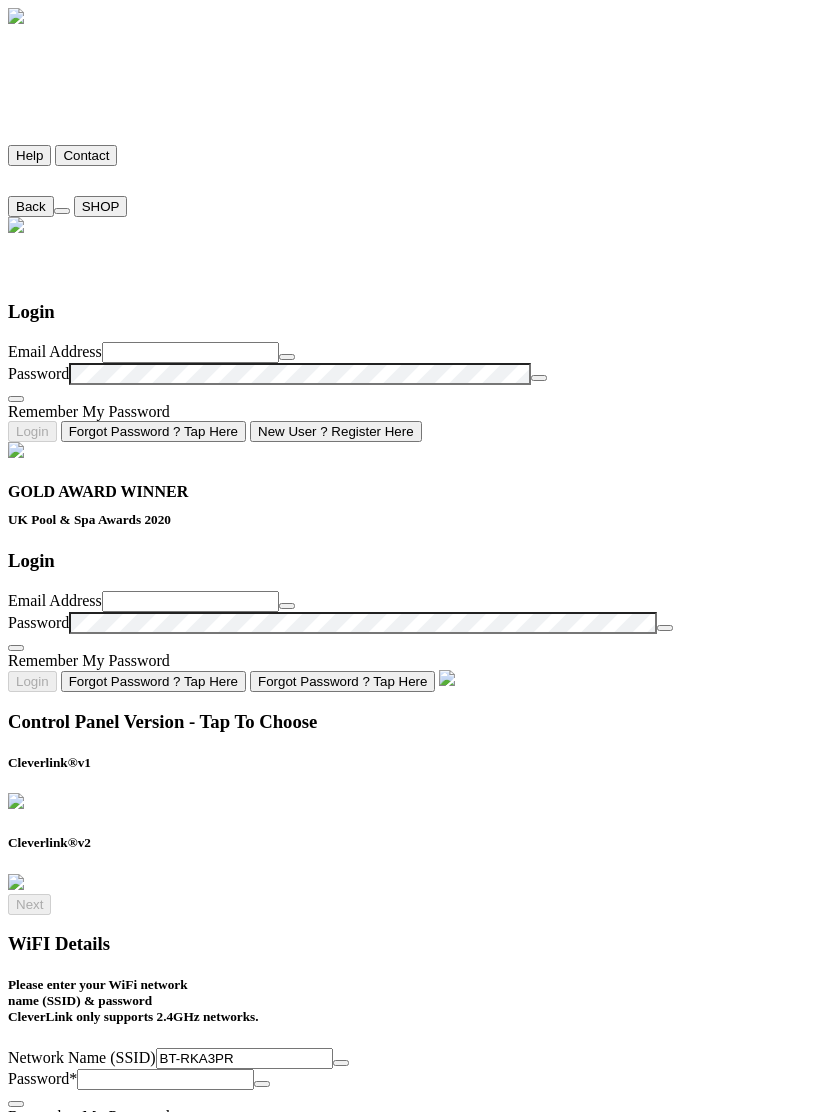 click on "Contact" 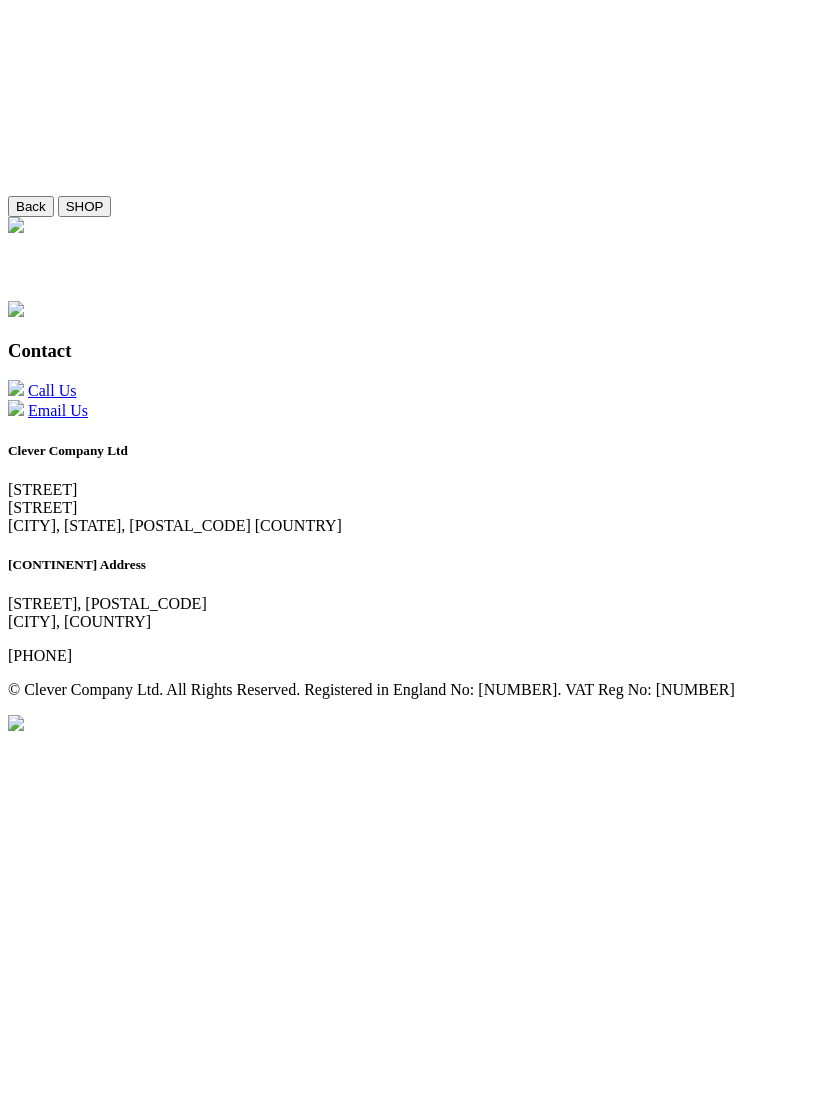 click on "Email Us" 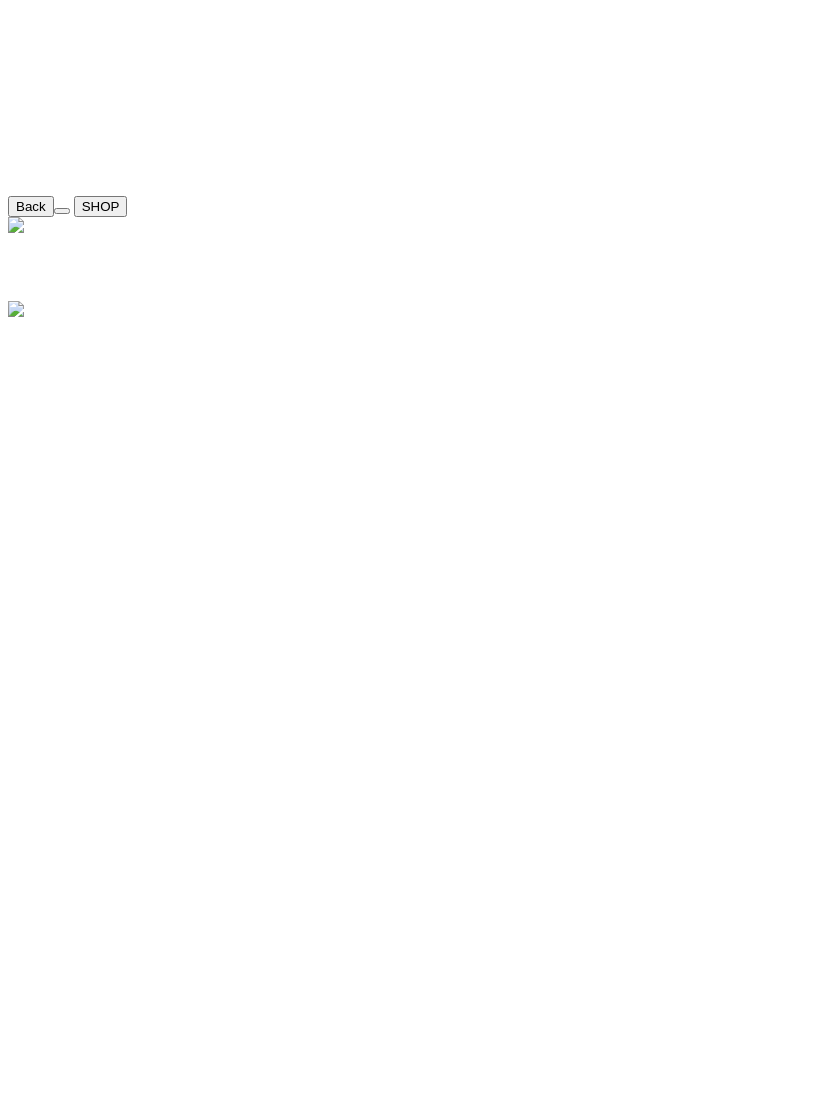click 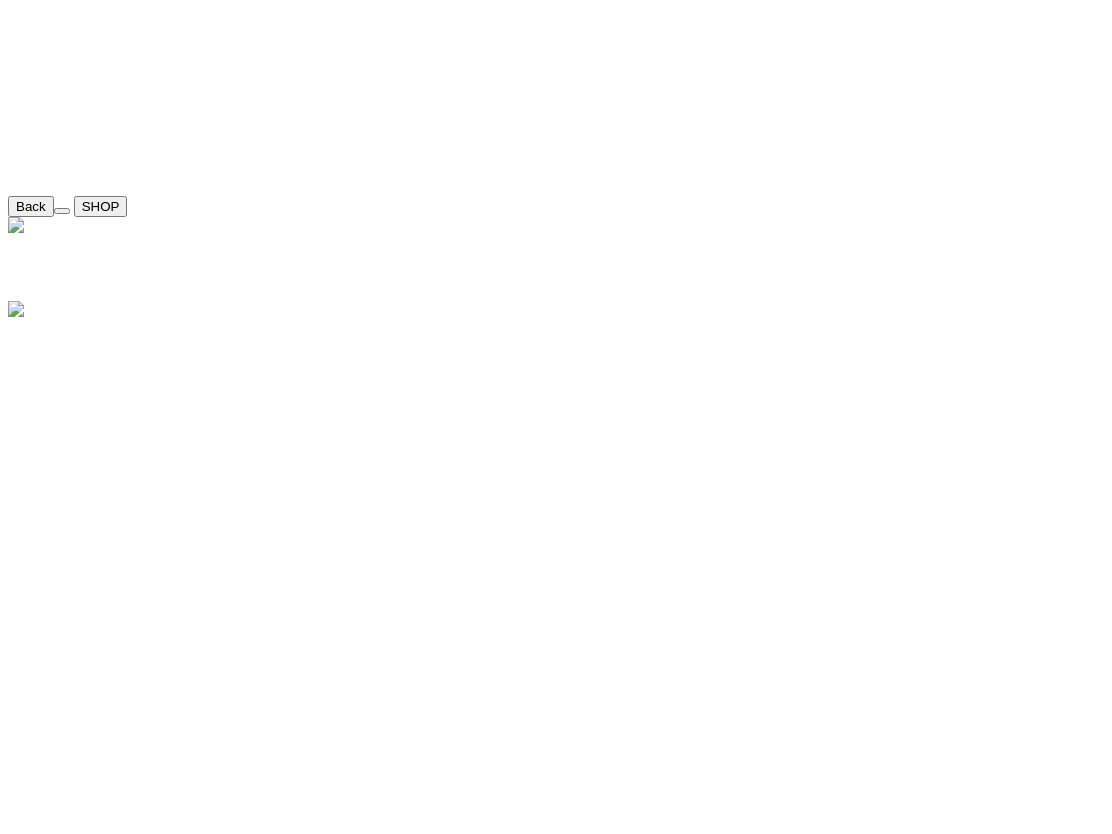 click 